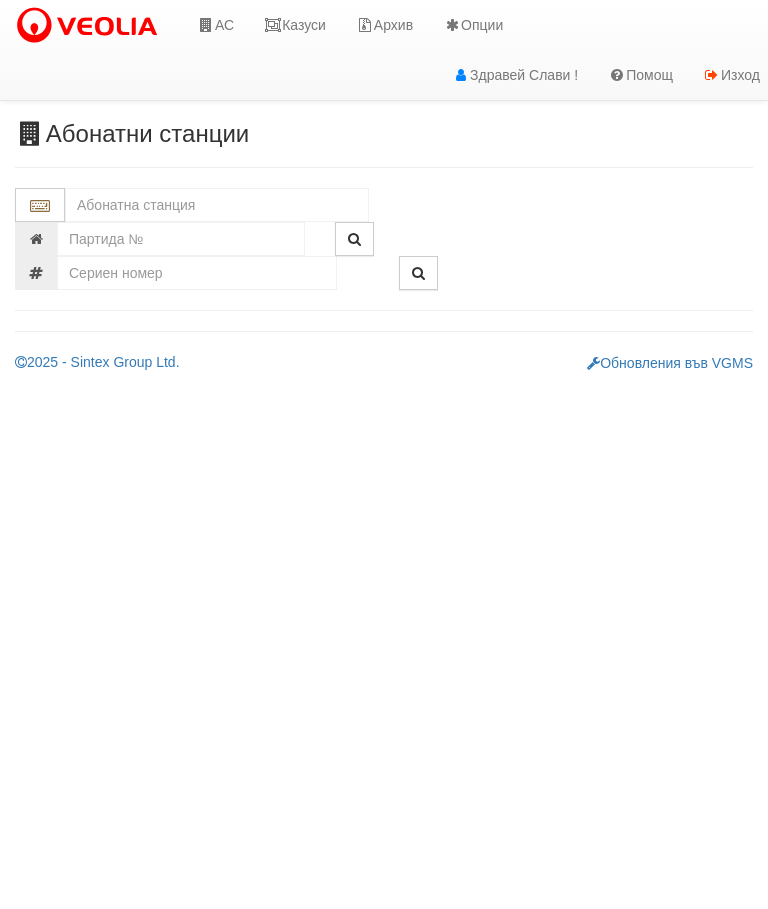scroll, scrollTop: 0, scrollLeft: 0, axis: both 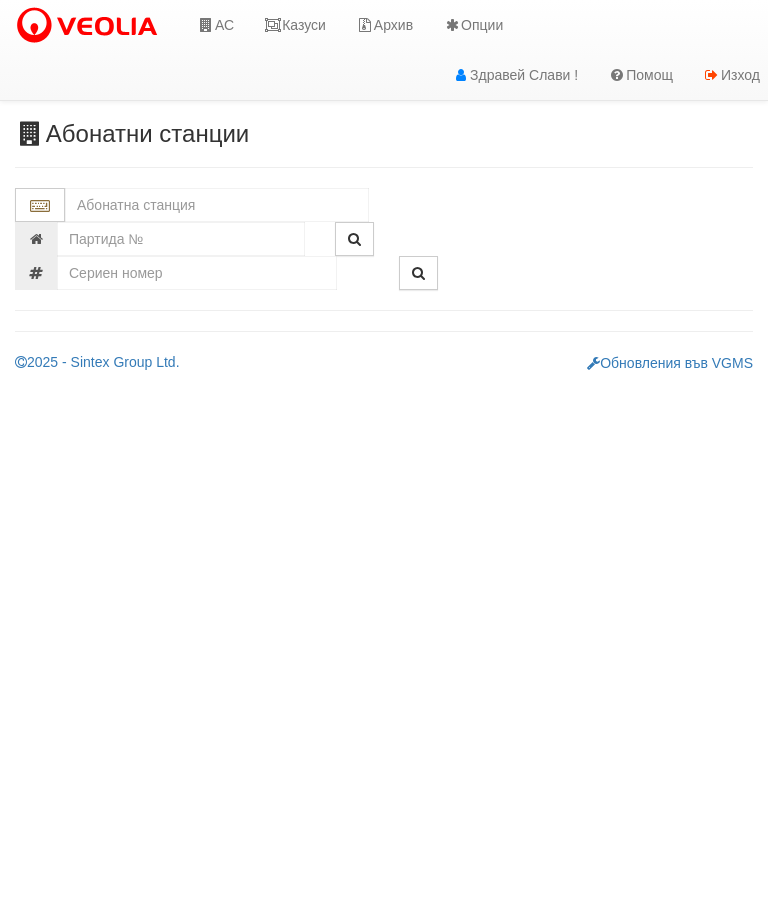 click at bounding box center [217, 205] 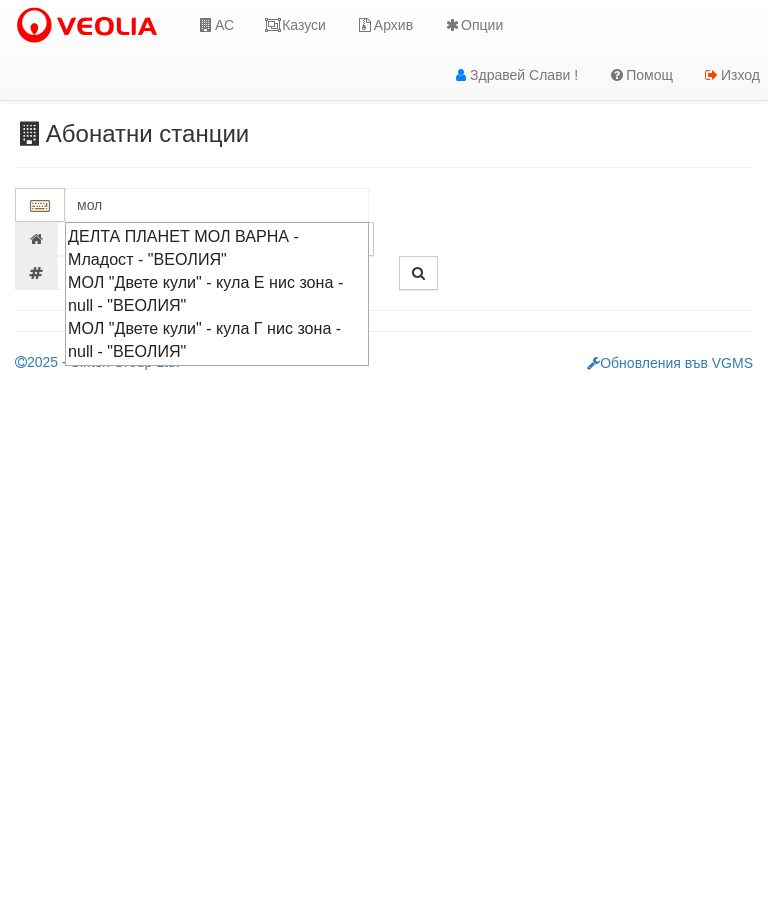 click on "ДЕЛТА ПЛАНЕТ МОЛ ВАРНА - Младост - "ВЕОЛИЯ"" at bounding box center [217, 248] 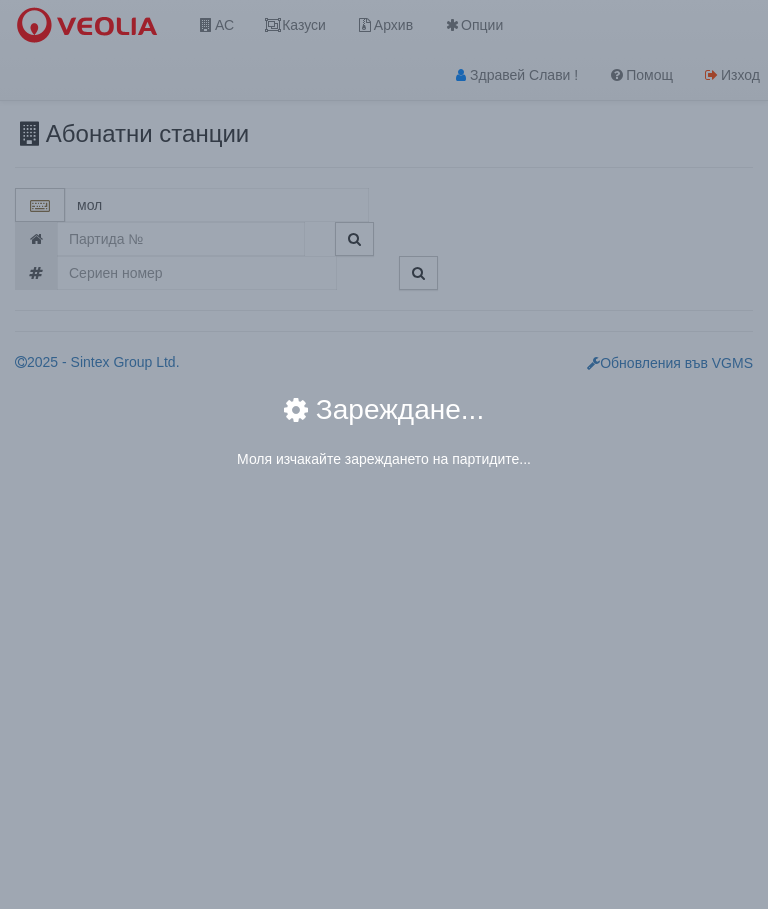 type on "ДЕЛТА ПЛАНЕТ МОЛ ВАРНА - Младост - "ВЕОЛИЯ"" 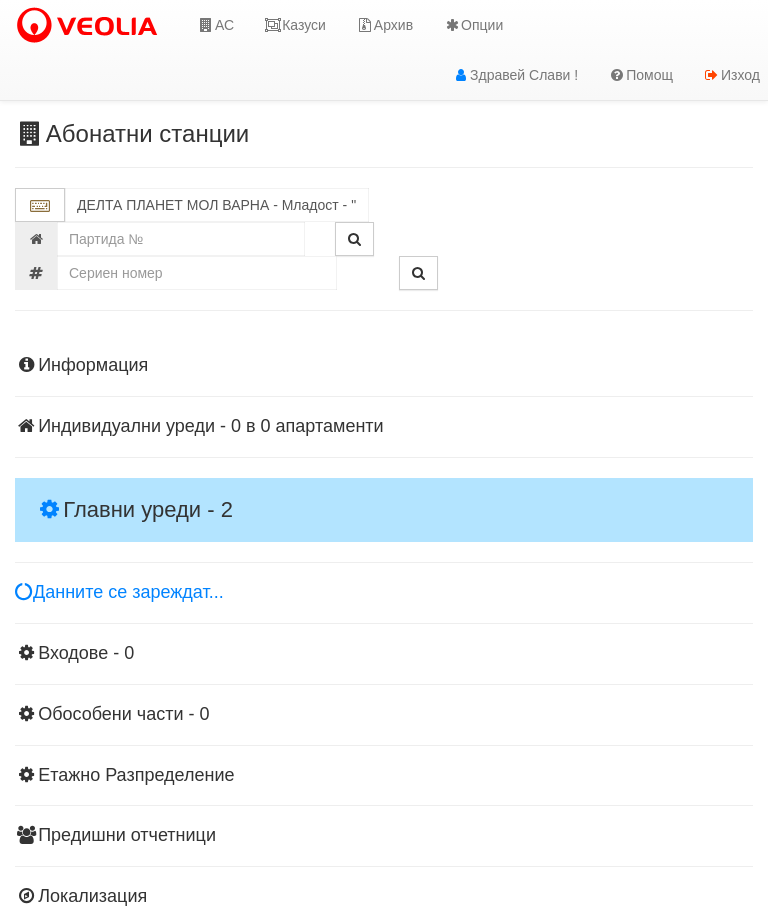 click on "Главни уреди - 2" at bounding box center (384, 510) 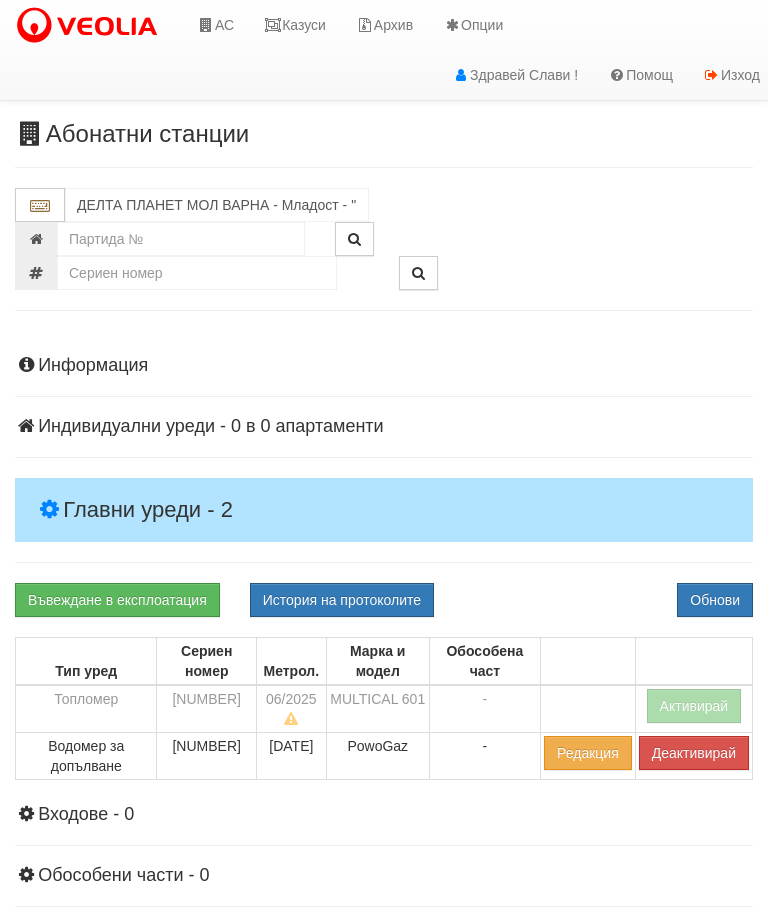 click on "Активирай" at bounding box center (694, 706) 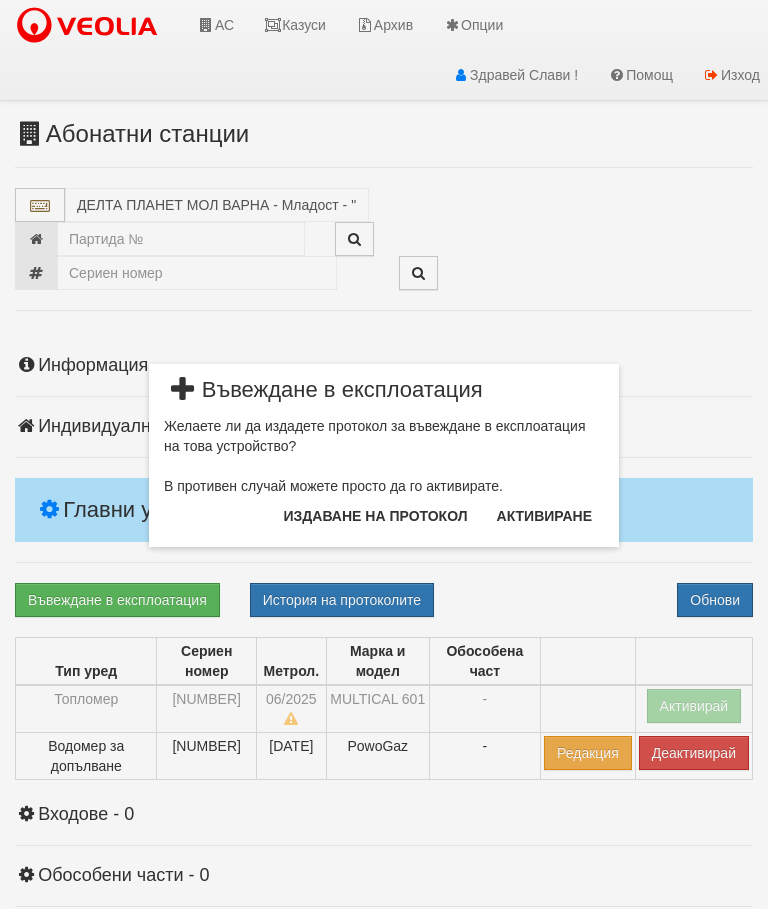 click on "Издаване на протокол" at bounding box center [376, 516] 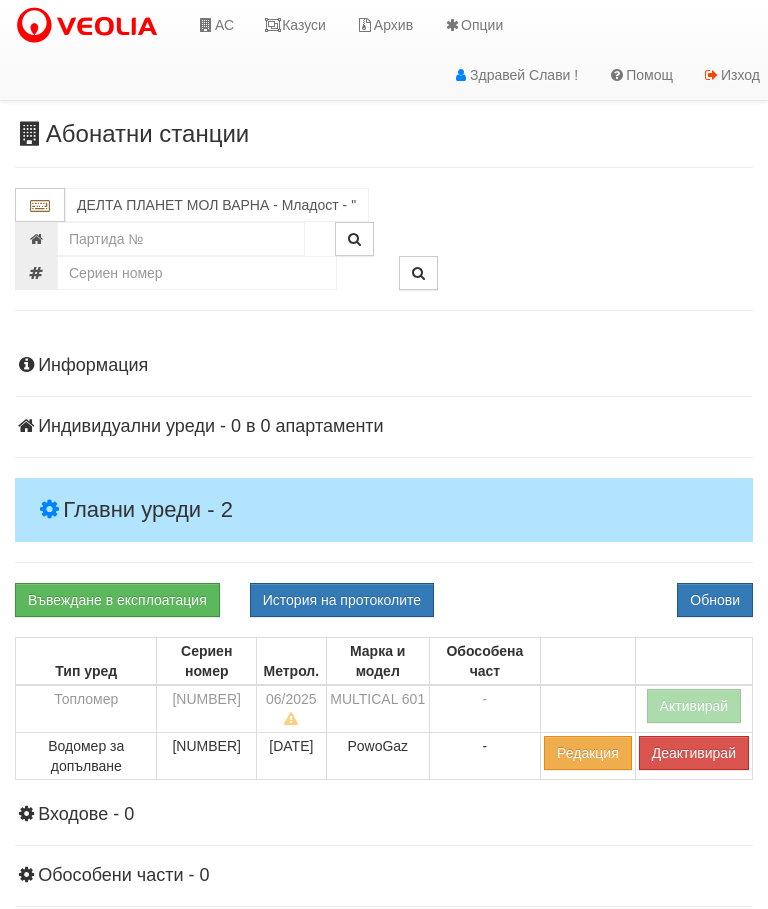 click on "История на протоколите" at bounding box center (342, 600) 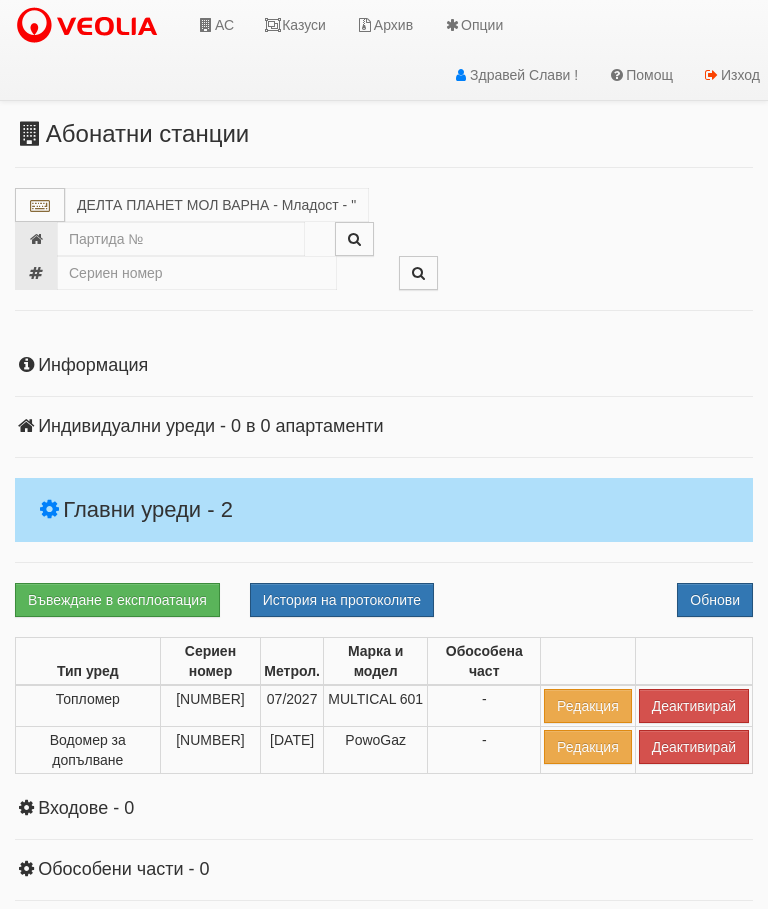 select on "10" 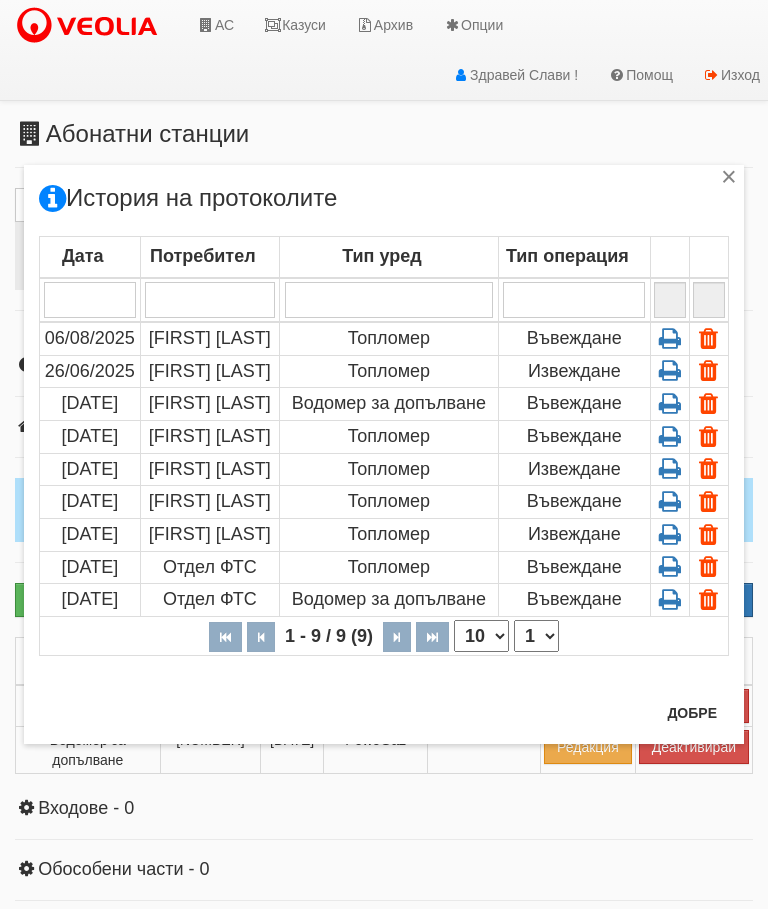 click at bounding box center [670, 338] 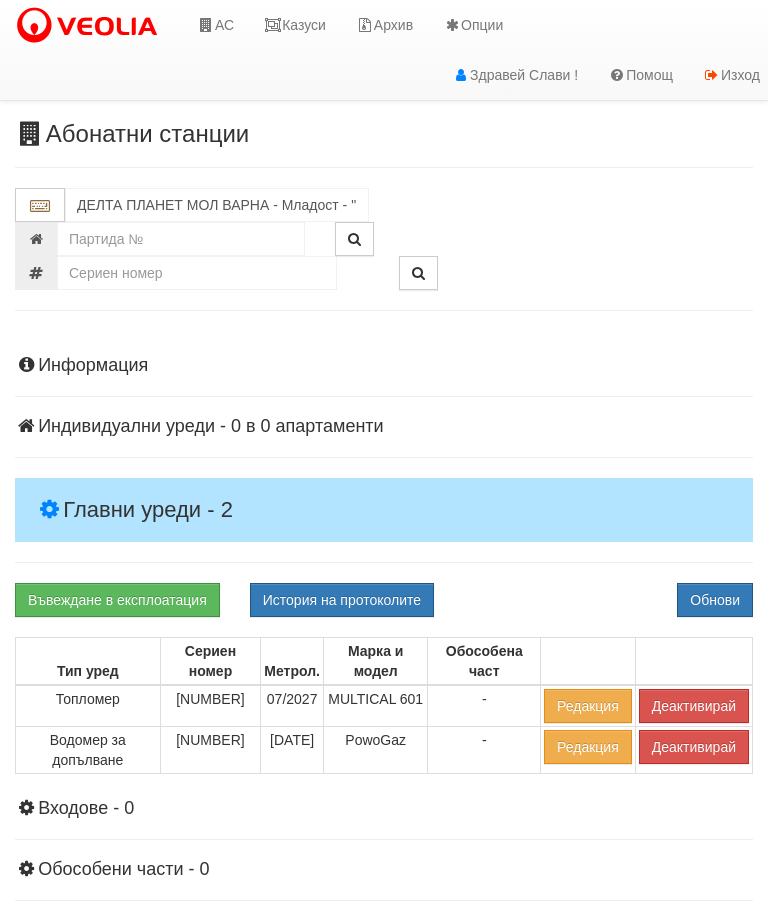 click on "Казуси" at bounding box center [295, 25] 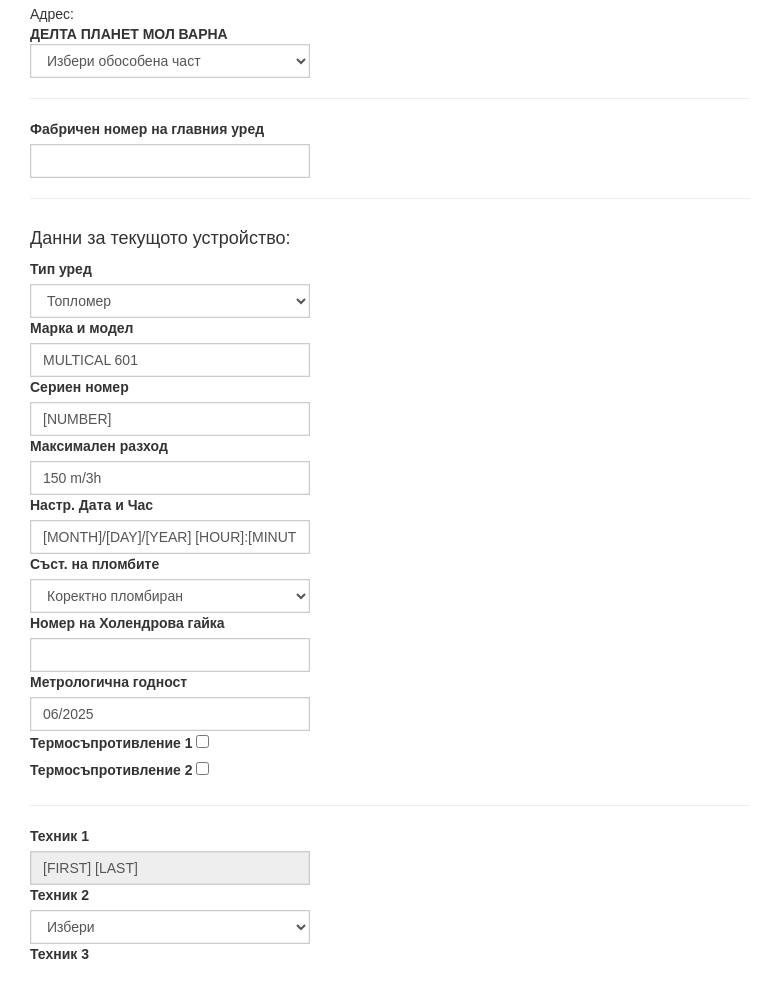 scroll, scrollTop: 284, scrollLeft: 0, axis: vertical 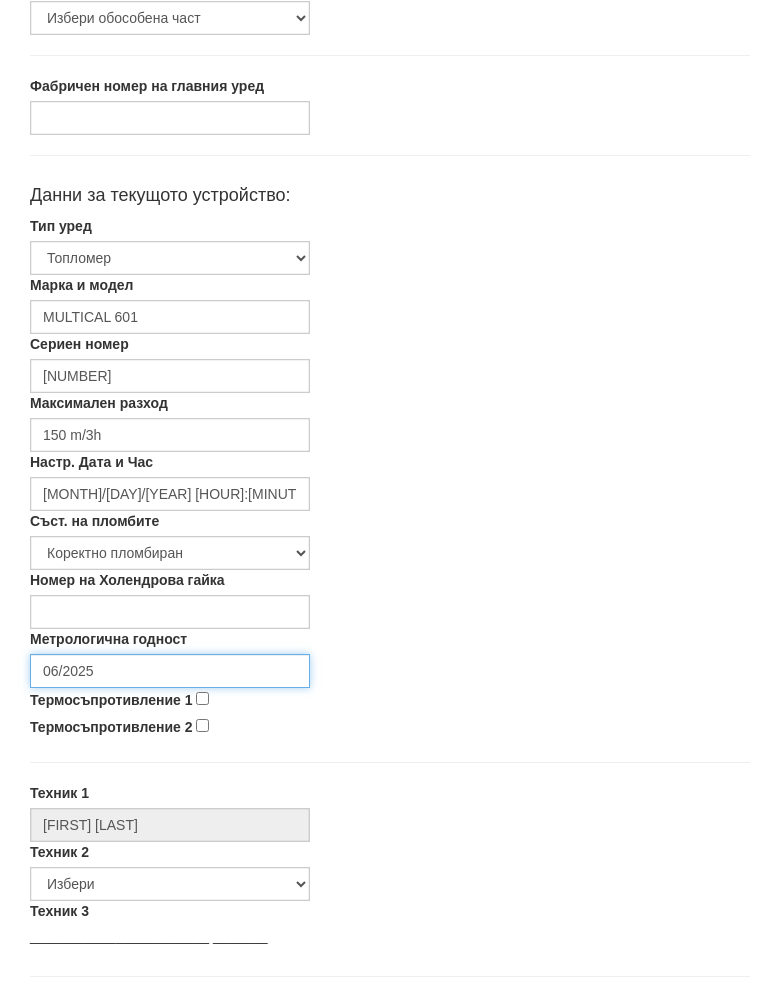 click on "06/2025" at bounding box center (170, 691) 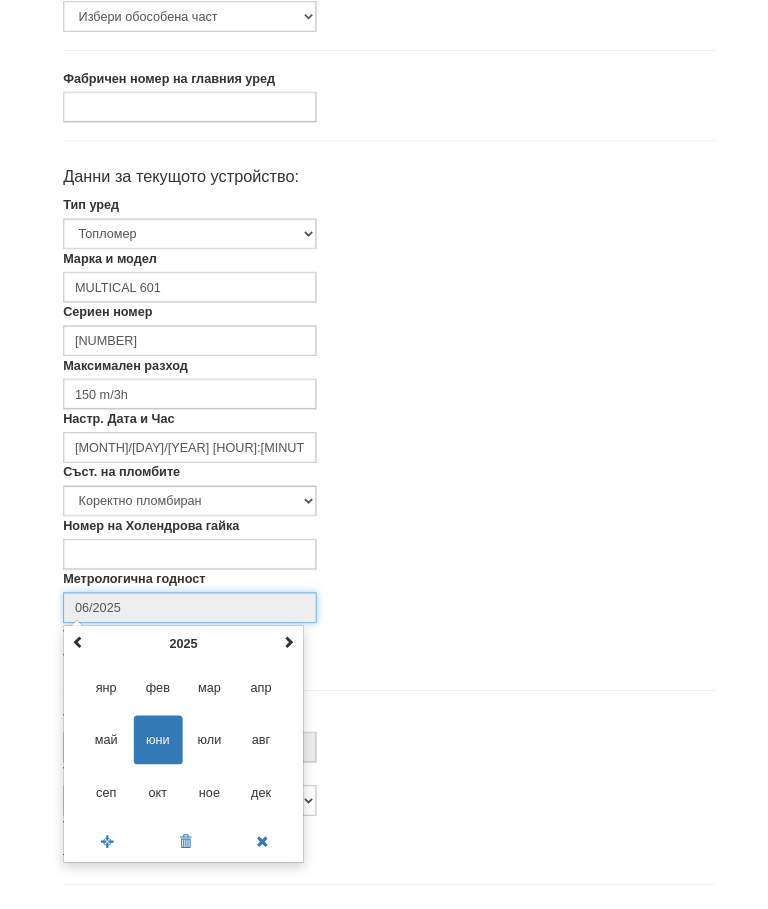 scroll, scrollTop: 336, scrollLeft: 0, axis: vertical 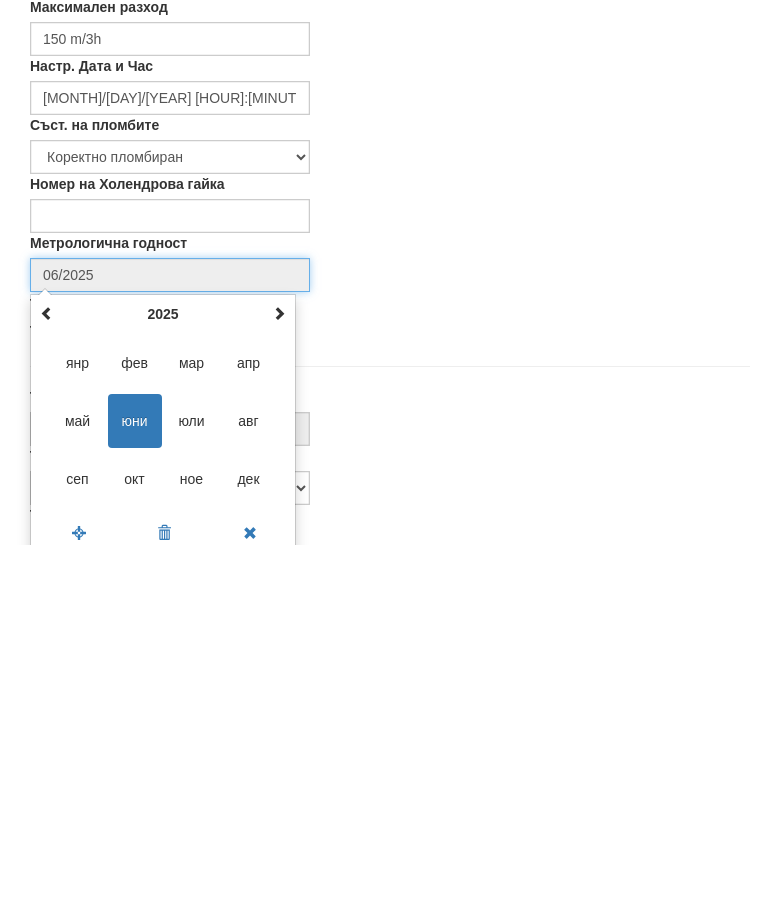 click at bounding box center (279, 677) 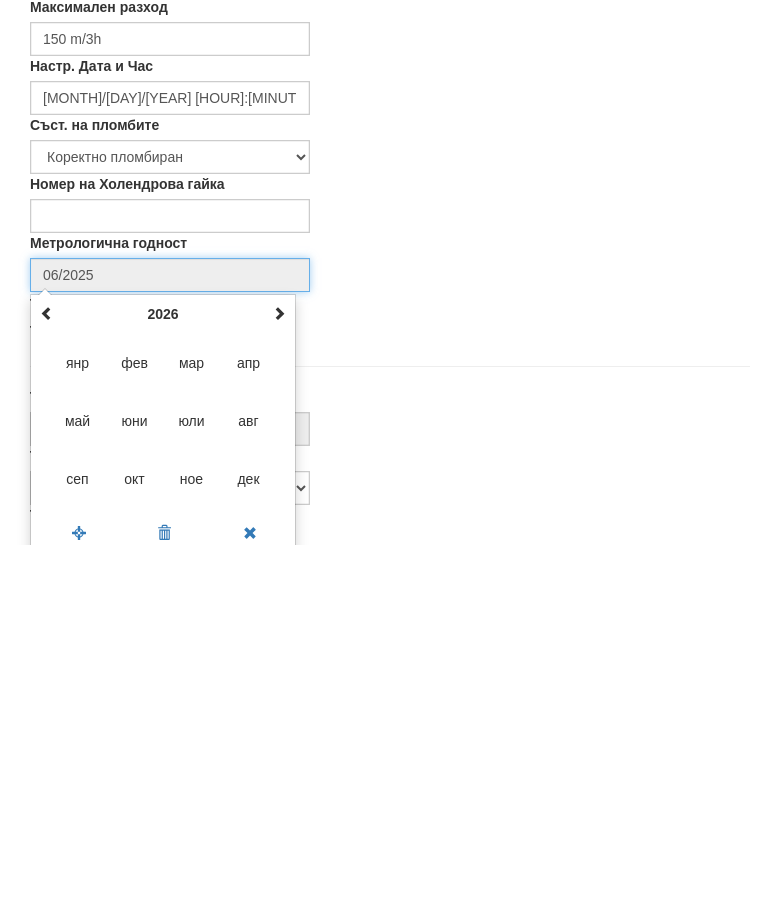 click at bounding box center (279, 677) 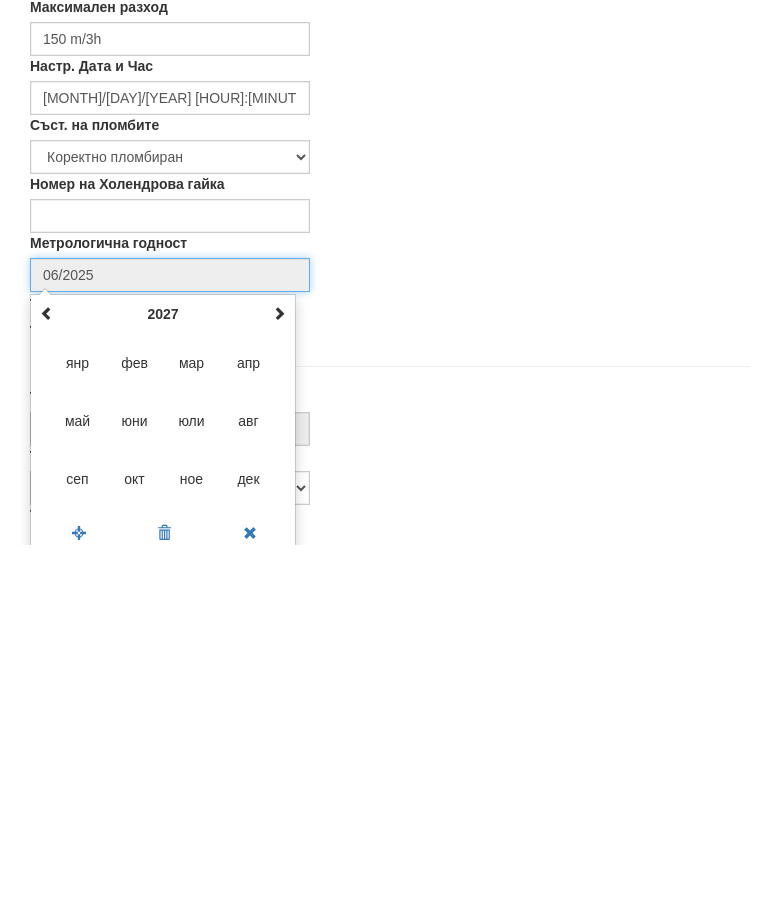 click on "юли" at bounding box center (192, 785) 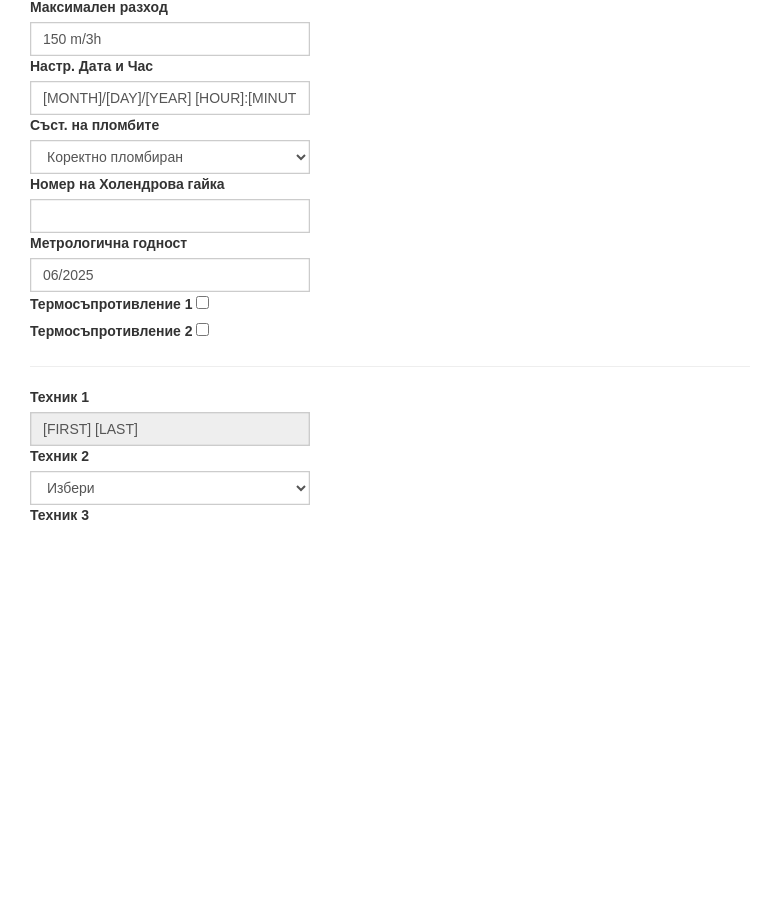type on "07/2027" 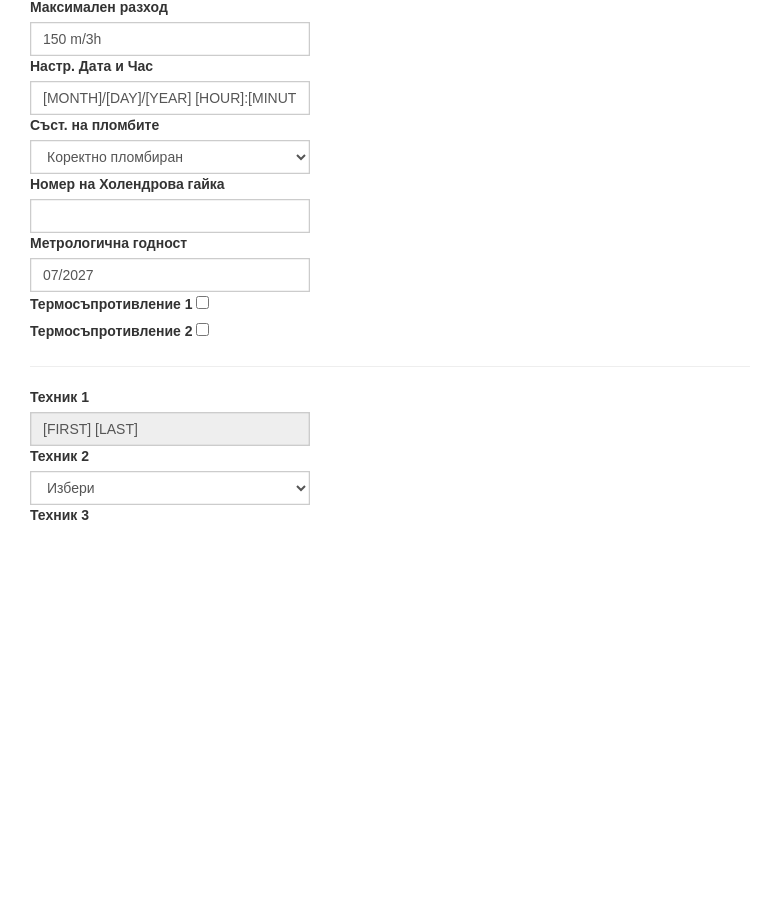 scroll, scrollTop: 700, scrollLeft: 0, axis: vertical 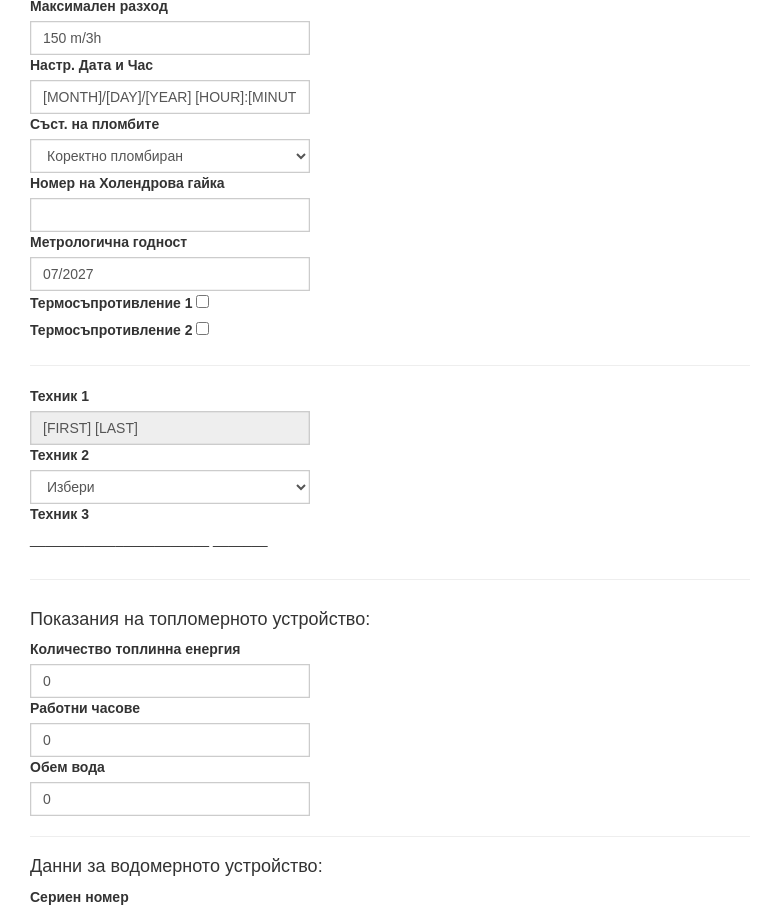 click on "Термосъпротивление 1" at bounding box center [202, 302] 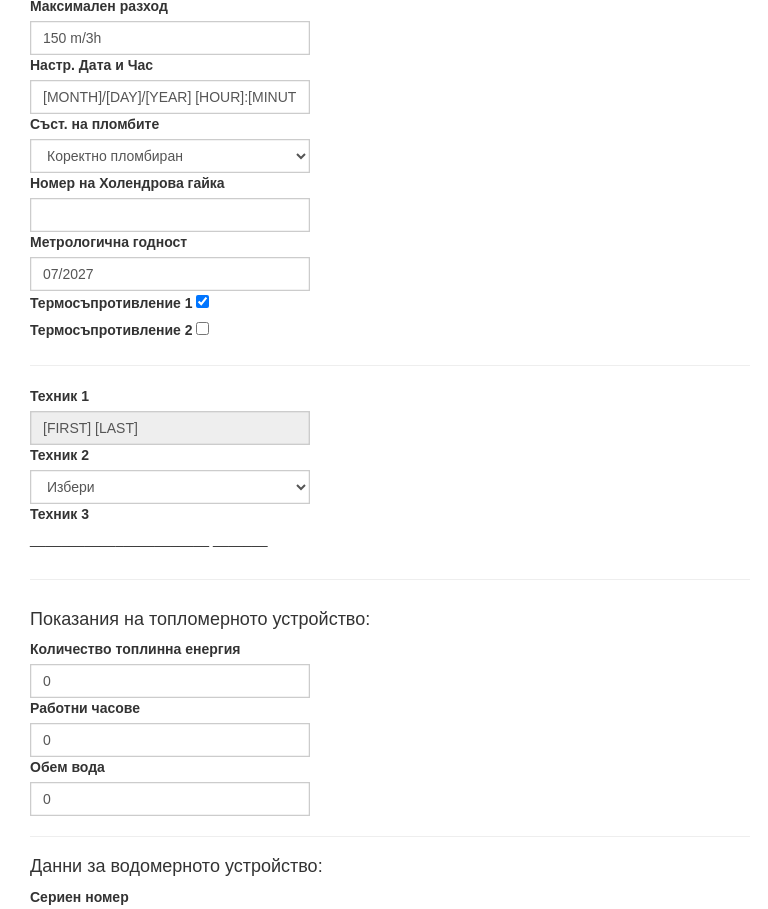 click on "Термосъпротивление 2" at bounding box center (202, 329) 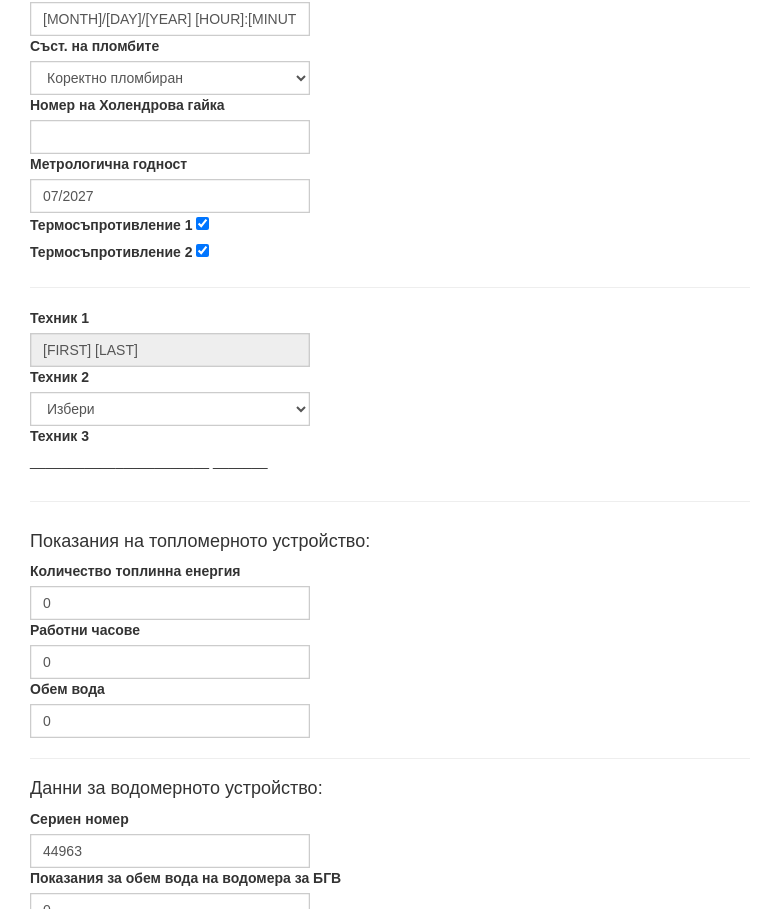 scroll, scrollTop: 822, scrollLeft: 0, axis: vertical 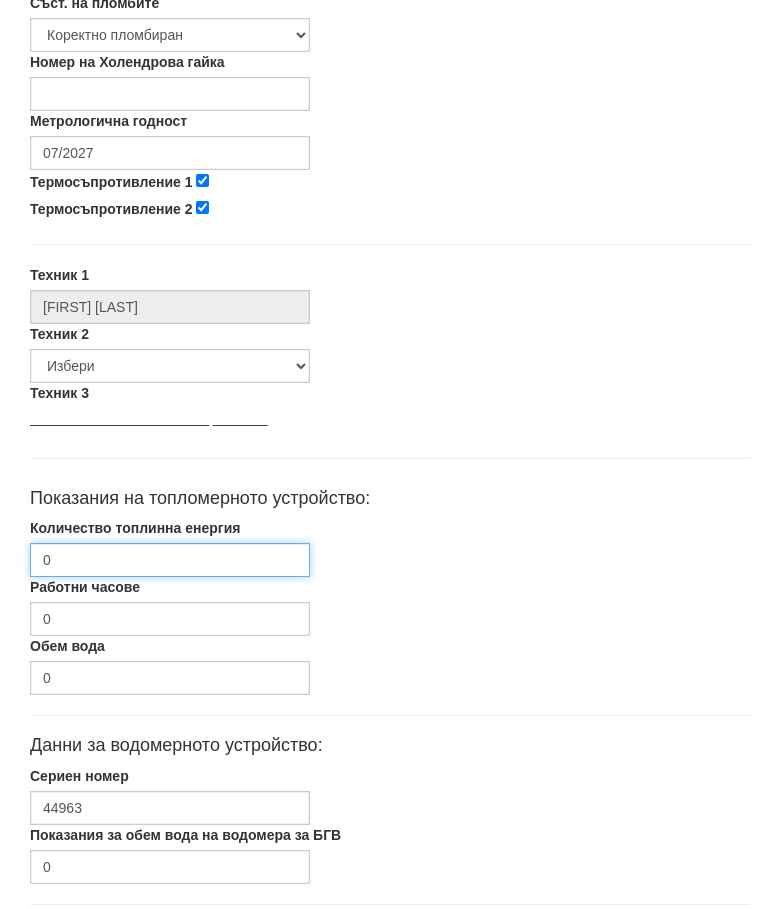 click on "0" at bounding box center [170, 560] 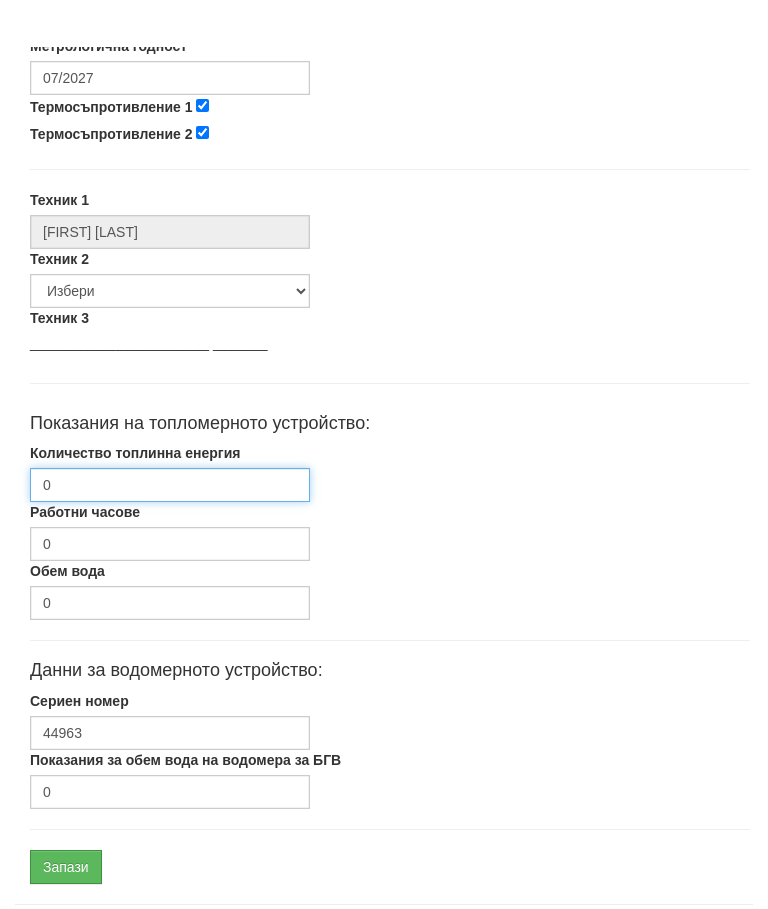 scroll, scrollTop: 947, scrollLeft: 0, axis: vertical 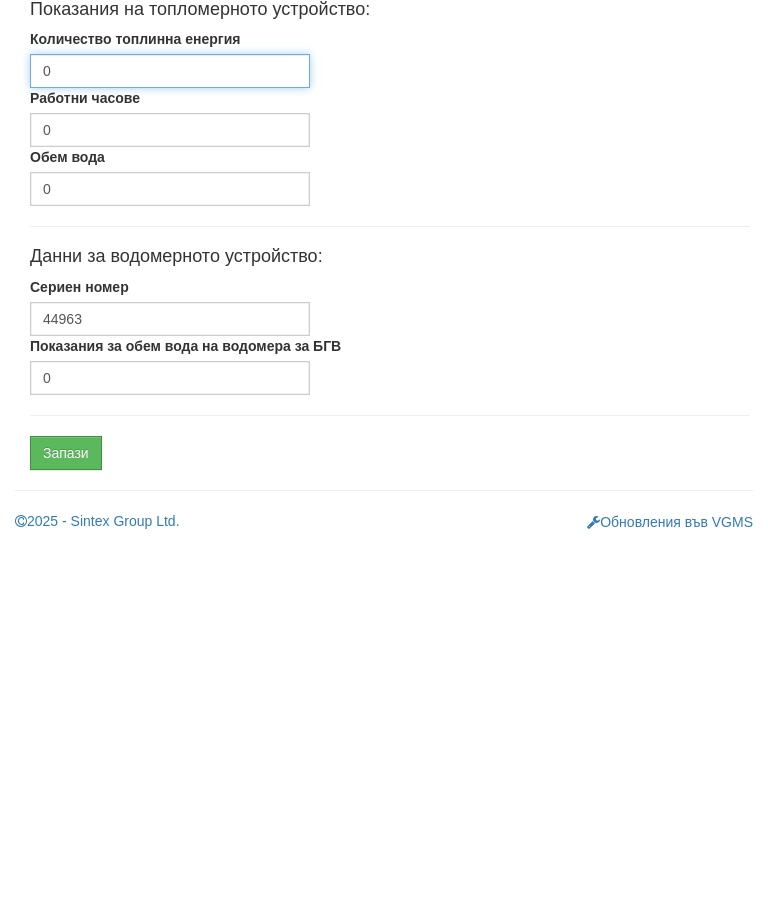 type on "19678.2" 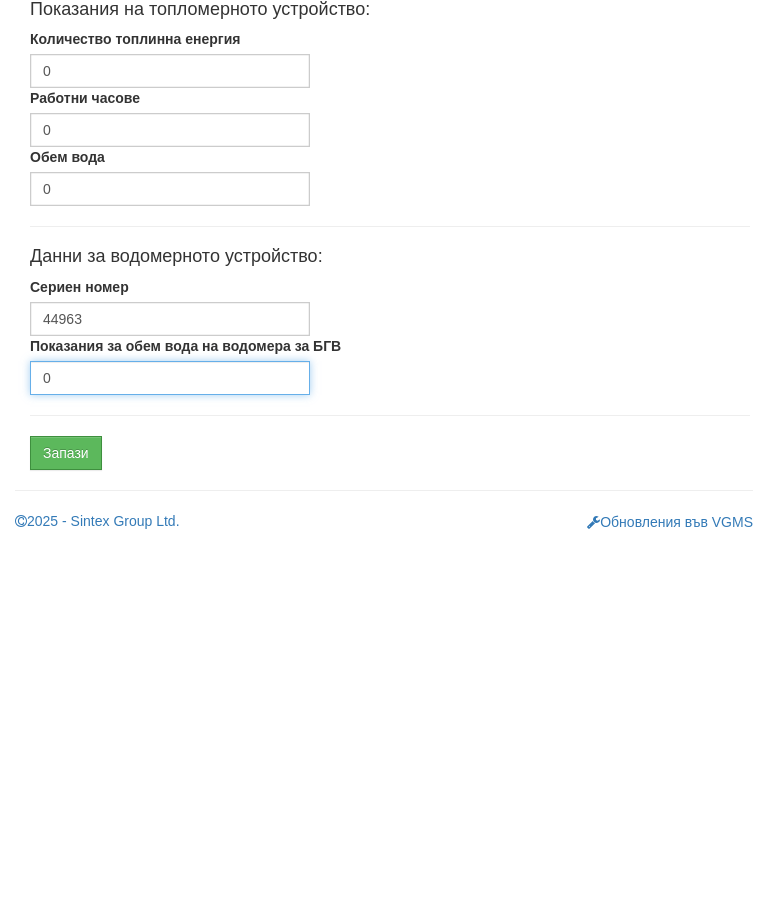 click on "0" at bounding box center (170, 742) 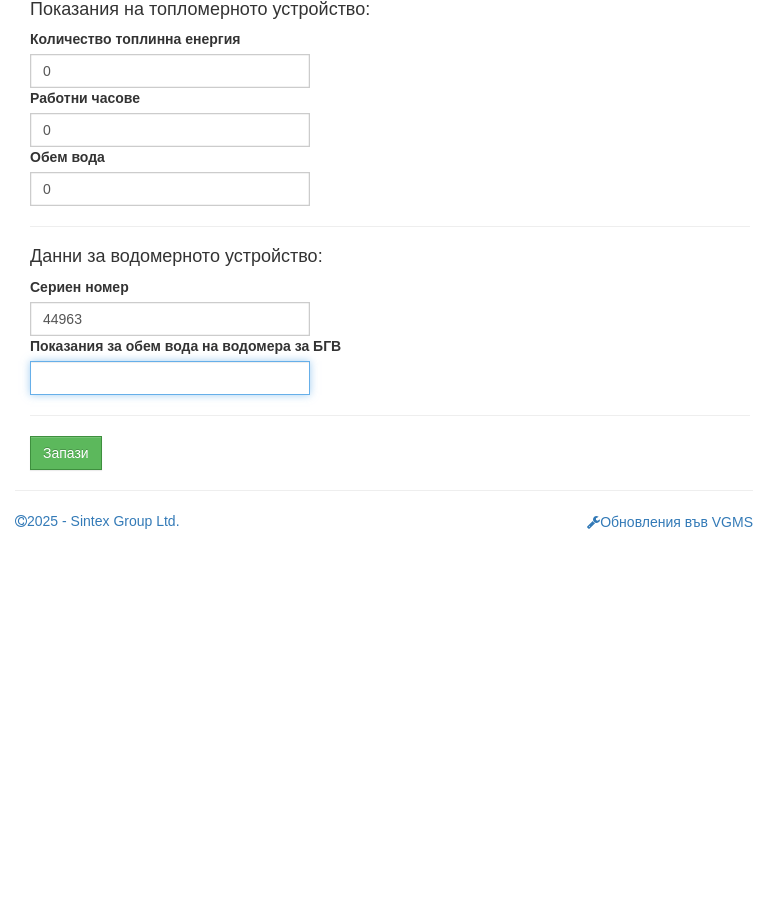 type on "0" 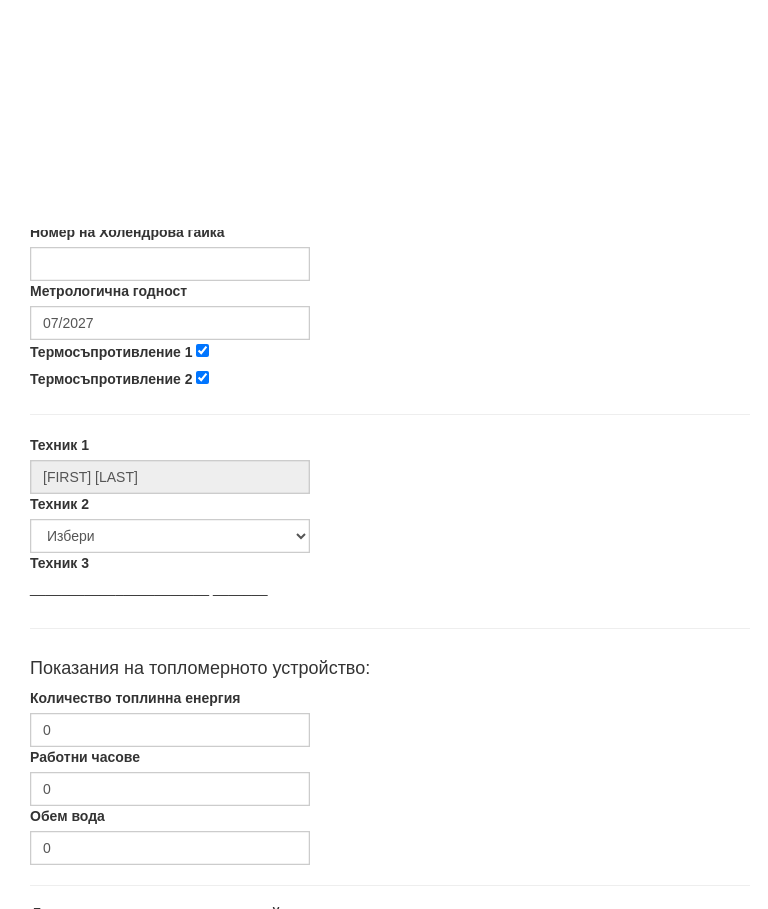 scroll, scrollTop: 948, scrollLeft: 0, axis: vertical 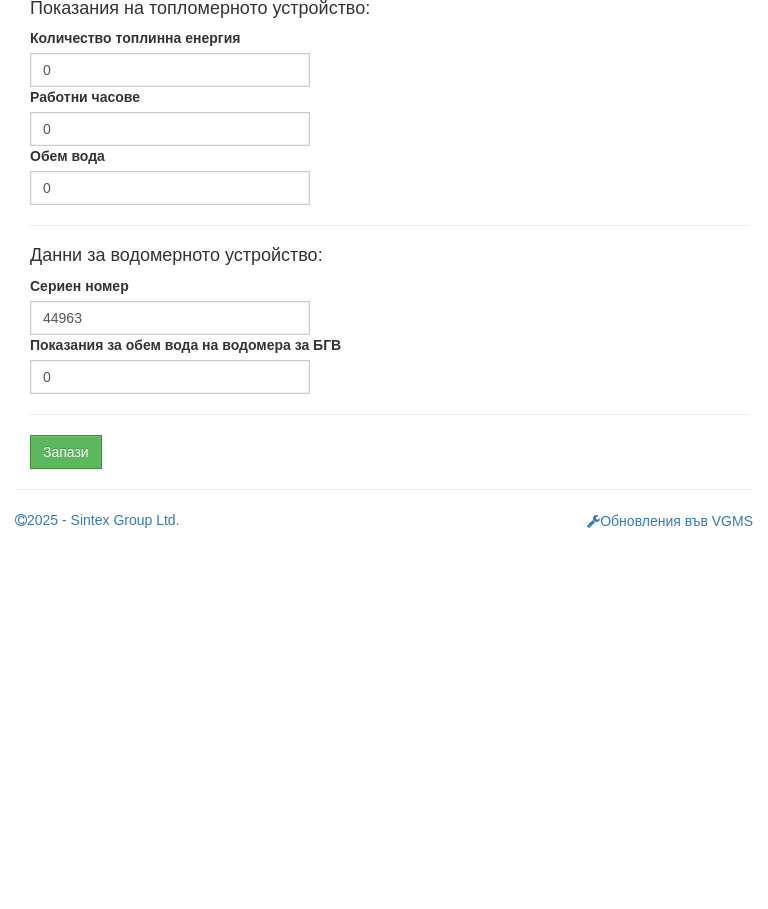 click on "Запази" at bounding box center [66, 816] 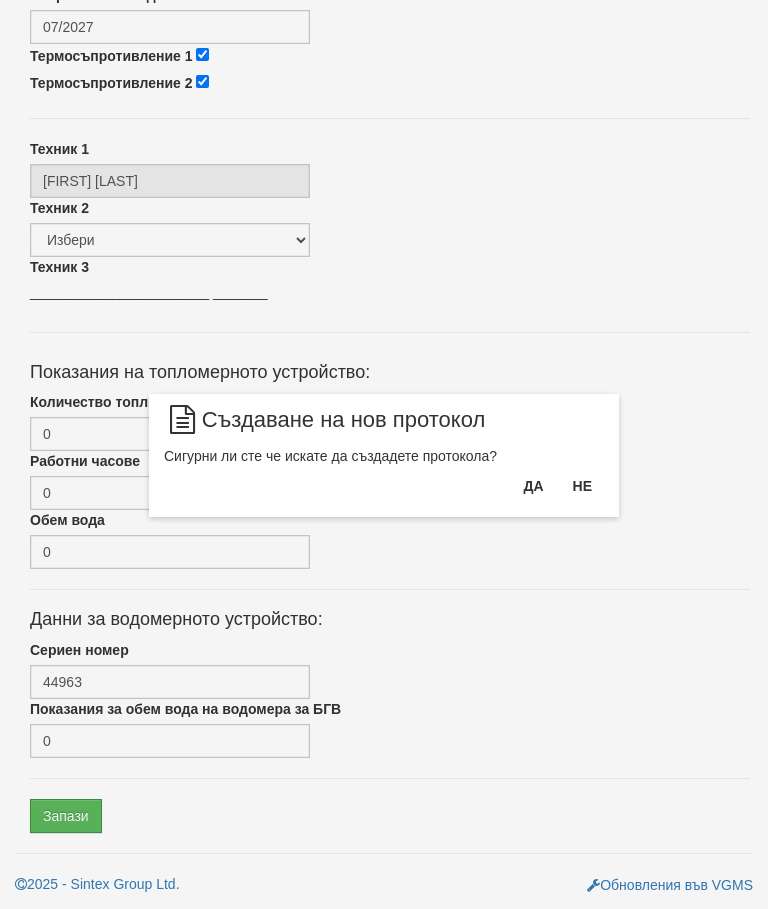 click on "Да" at bounding box center [533, 486] 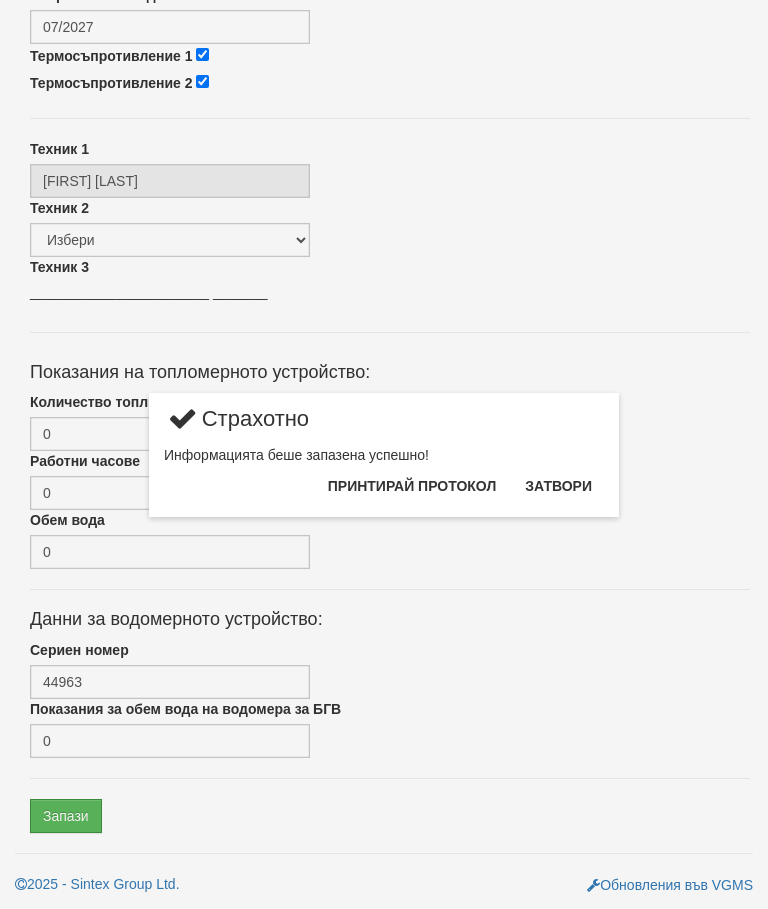 click on "Принтирай протокол" at bounding box center (412, 486) 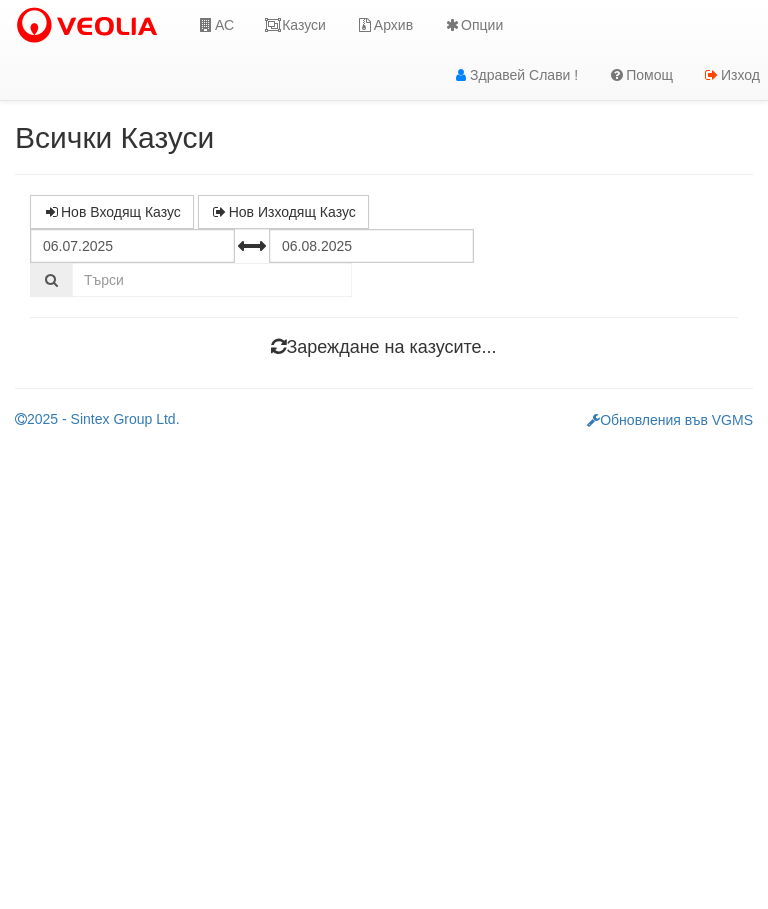 scroll, scrollTop: 0, scrollLeft: 0, axis: both 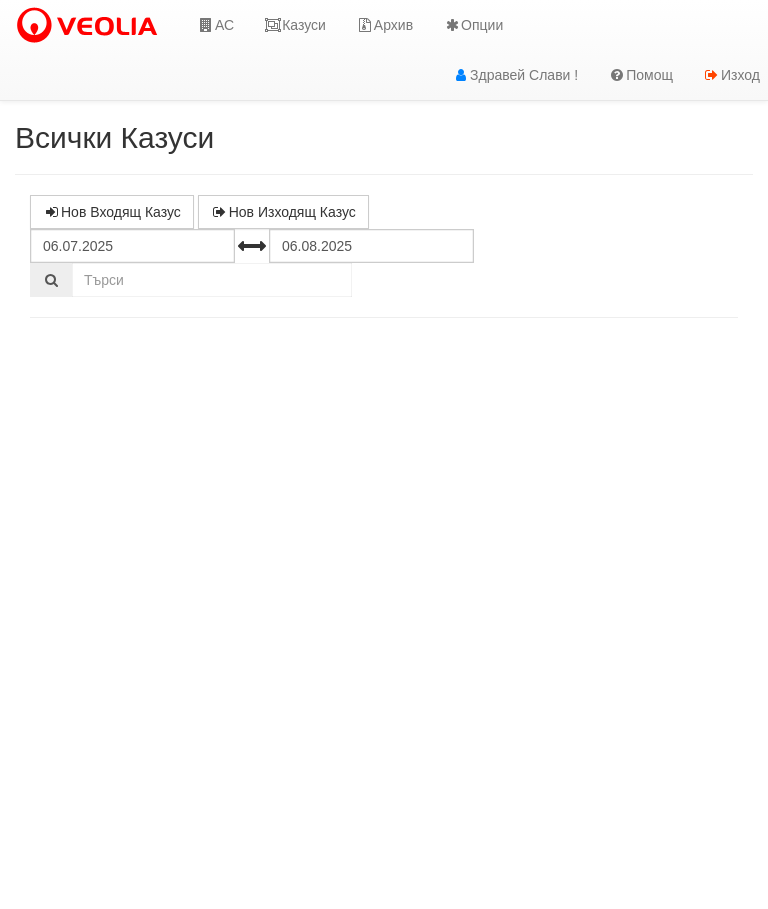 select on "10" 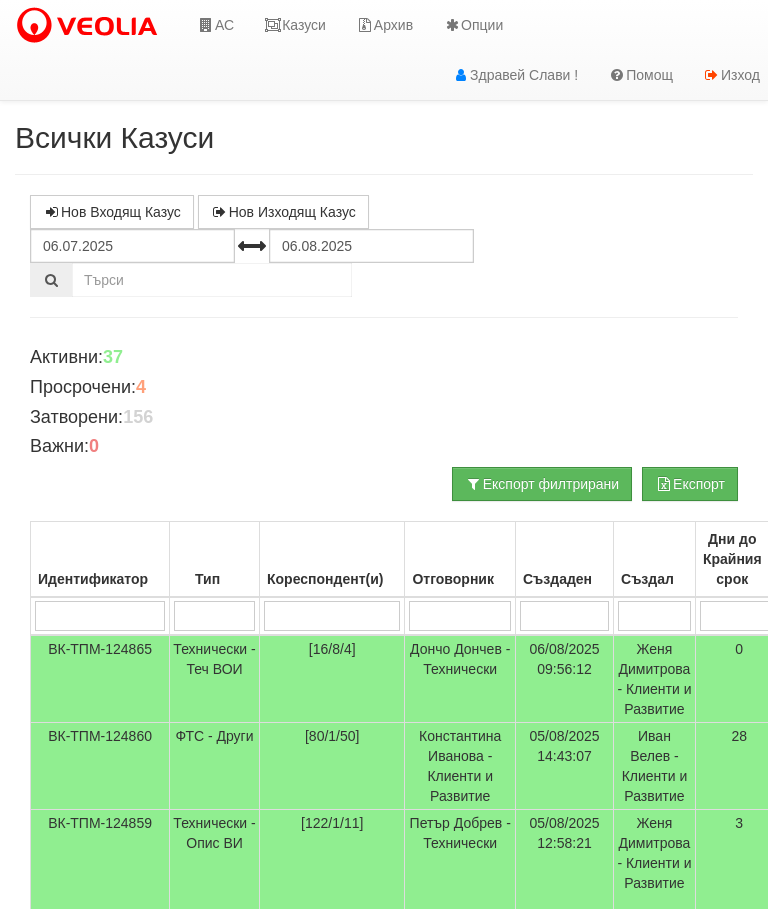 click on "Казуси" at bounding box center (295, 25) 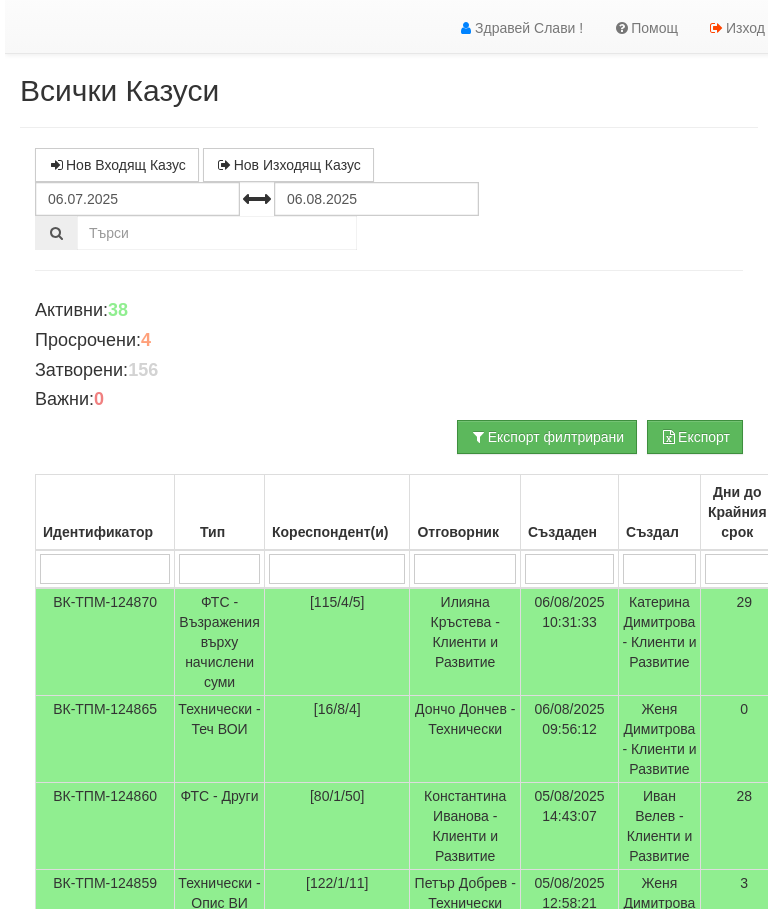 scroll, scrollTop: 47, scrollLeft: 0, axis: vertical 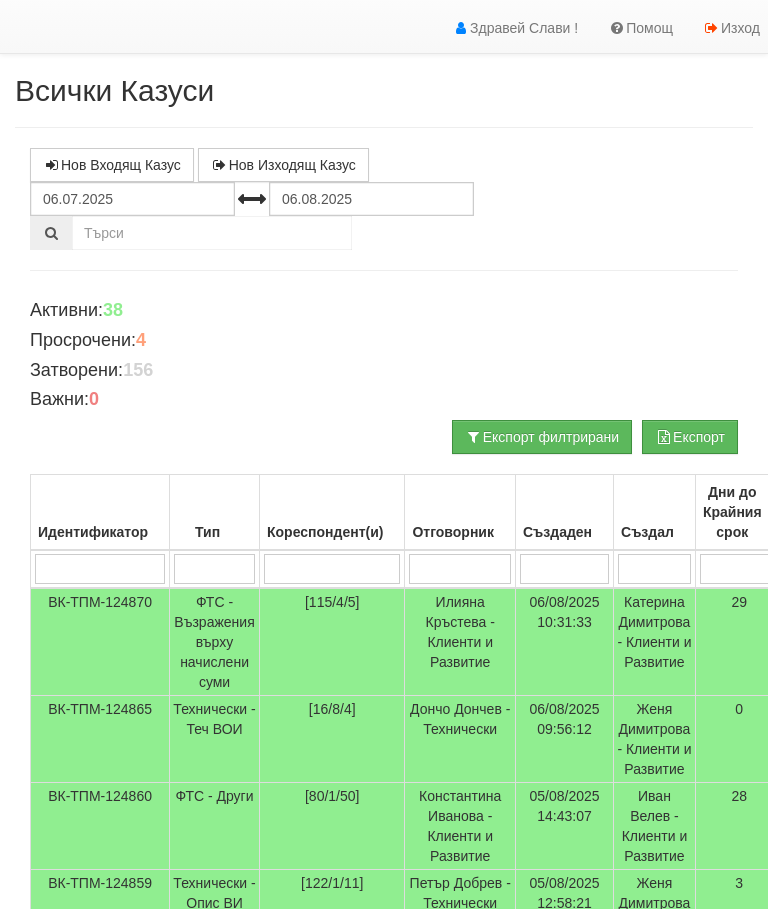 click on "Технически - Теч ВОИ" at bounding box center [215, 739] 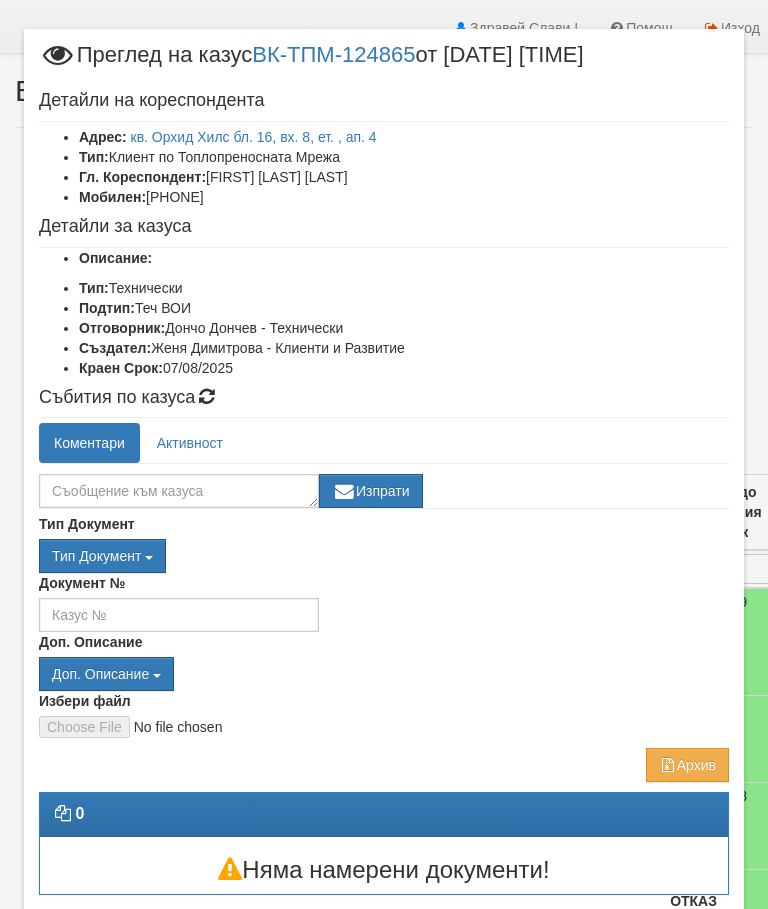 scroll, scrollTop: 19, scrollLeft: 0, axis: vertical 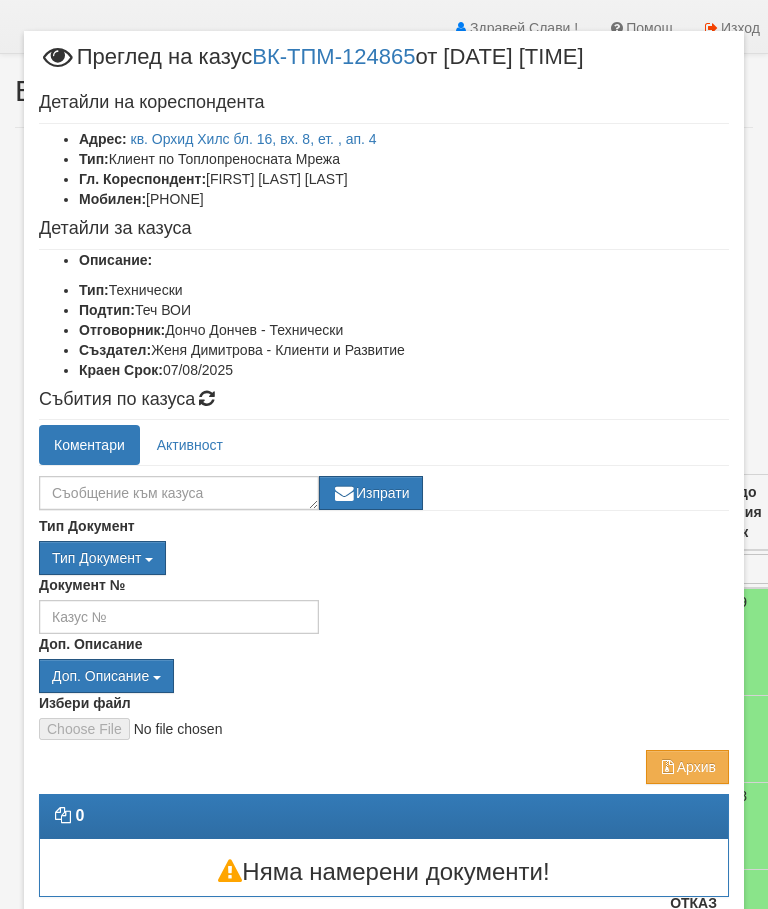 click on "Отказ" at bounding box center (693, 903) 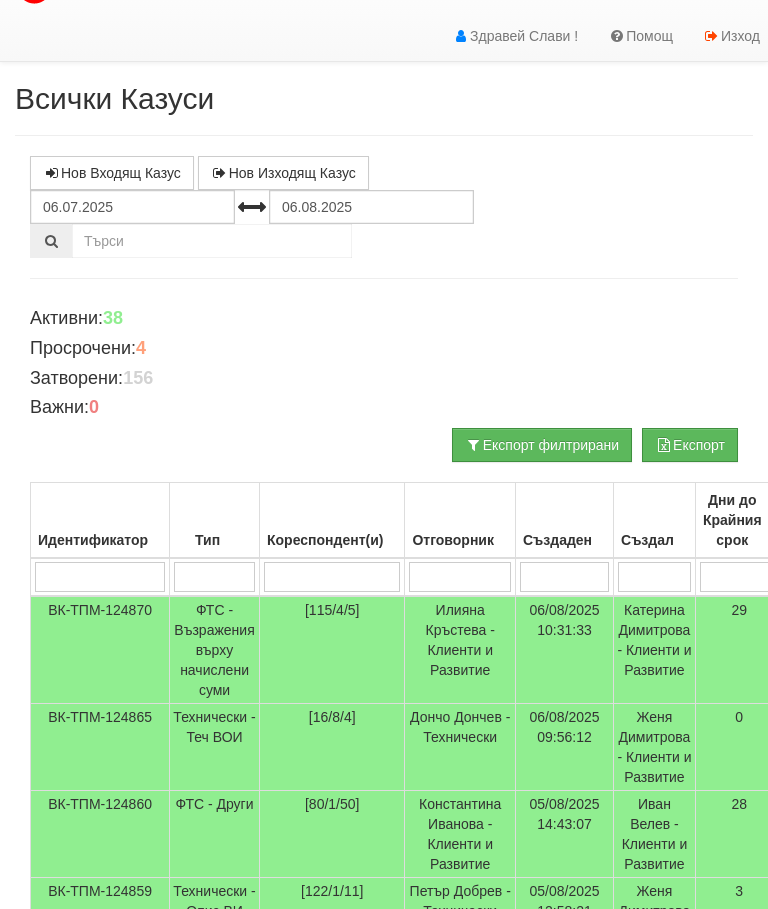 scroll, scrollTop: 0, scrollLeft: 0, axis: both 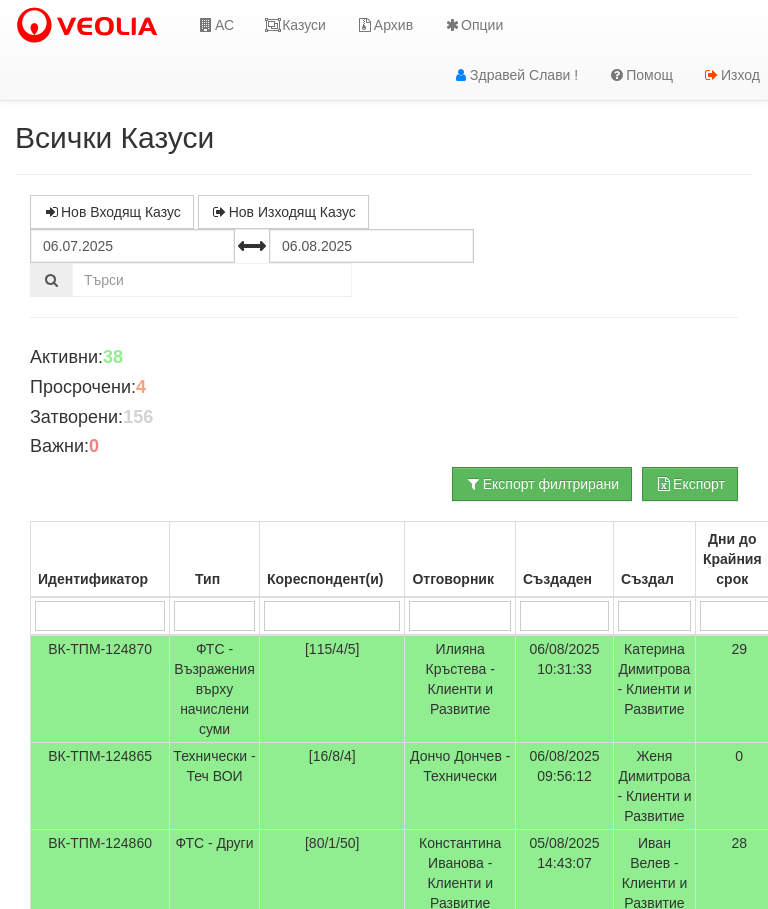 click on "Казуси" at bounding box center (295, 25) 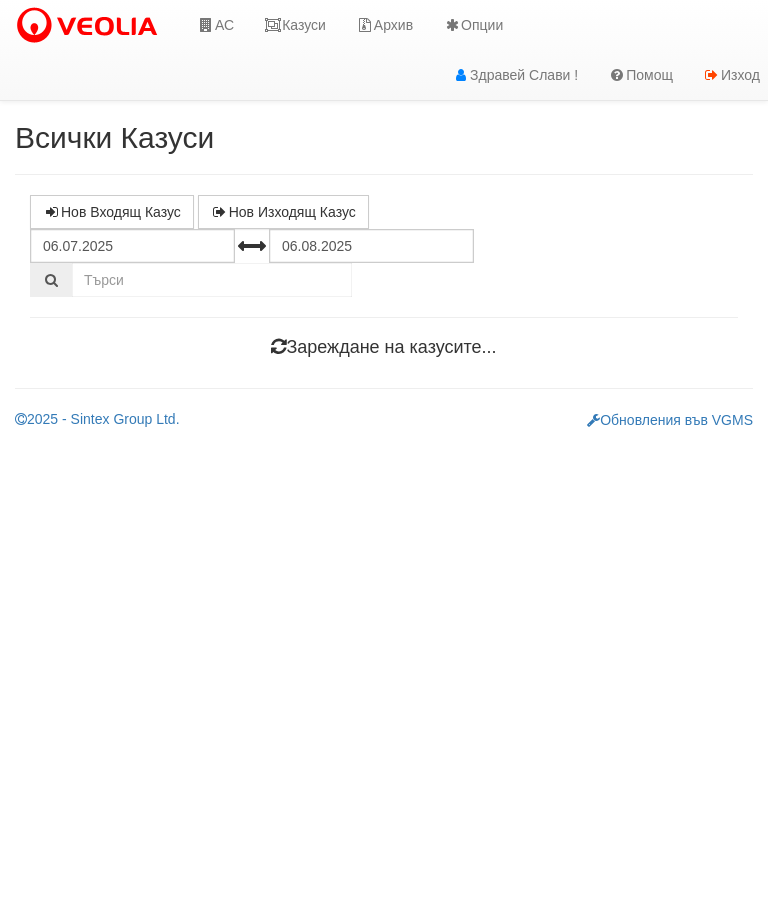 scroll, scrollTop: 0, scrollLeft: 0, axis: both 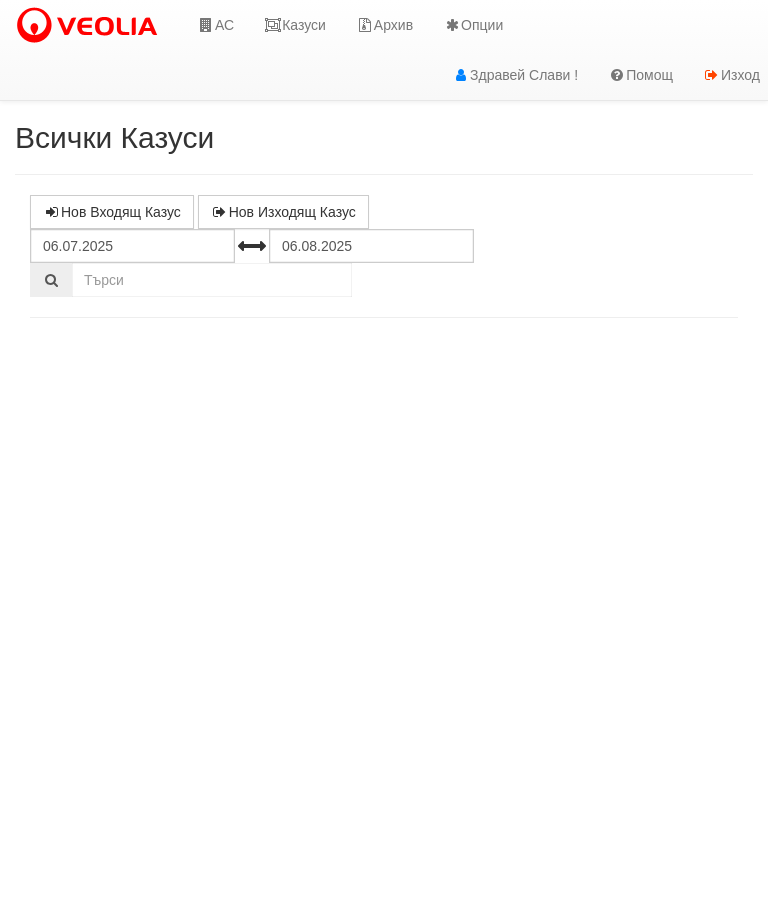 select on "10" 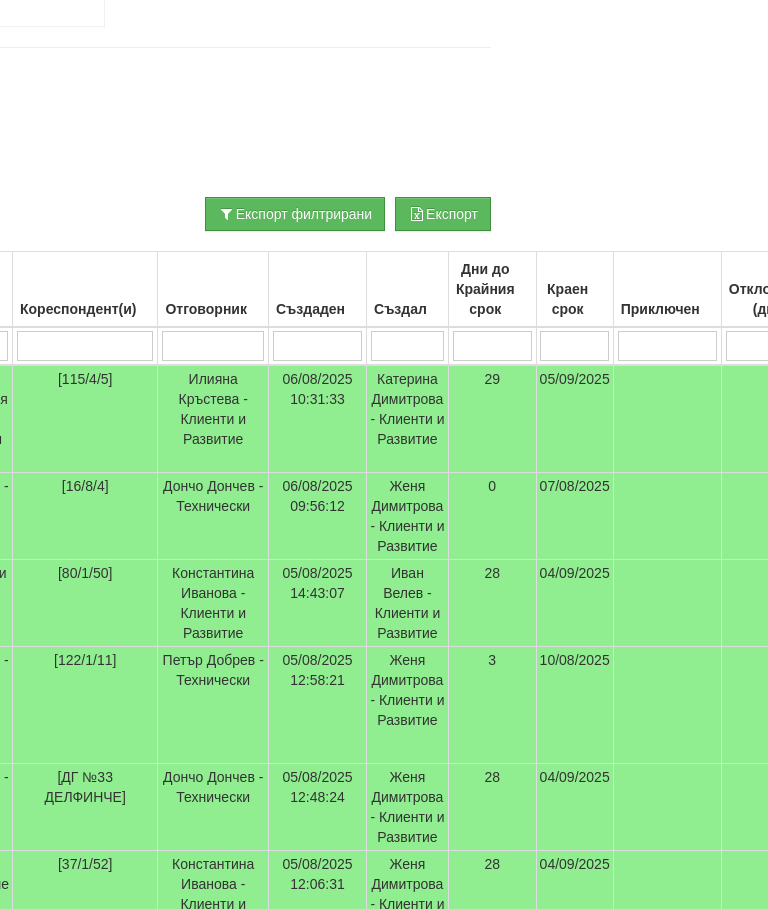 scroll, scrollTop: 270, scrollLeft: 0, axis: vertical 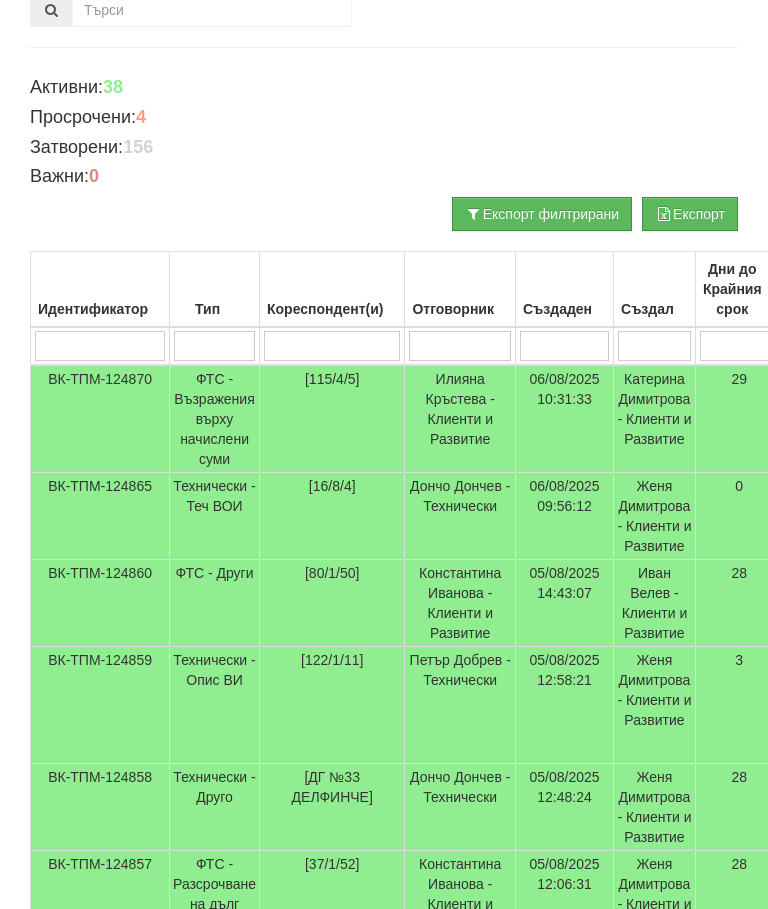 click on "ФТС - Възражения върху начислени суми" at bounding box center [215, 419] 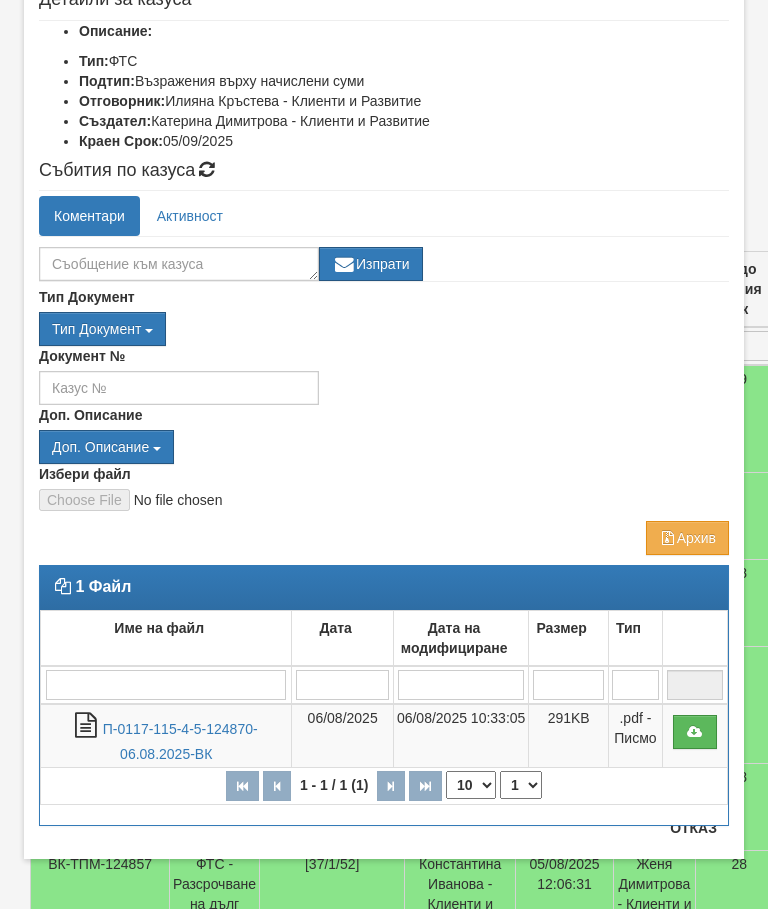 scroll, scrollTop: 268, scrollLeft: 0, axis: vertical 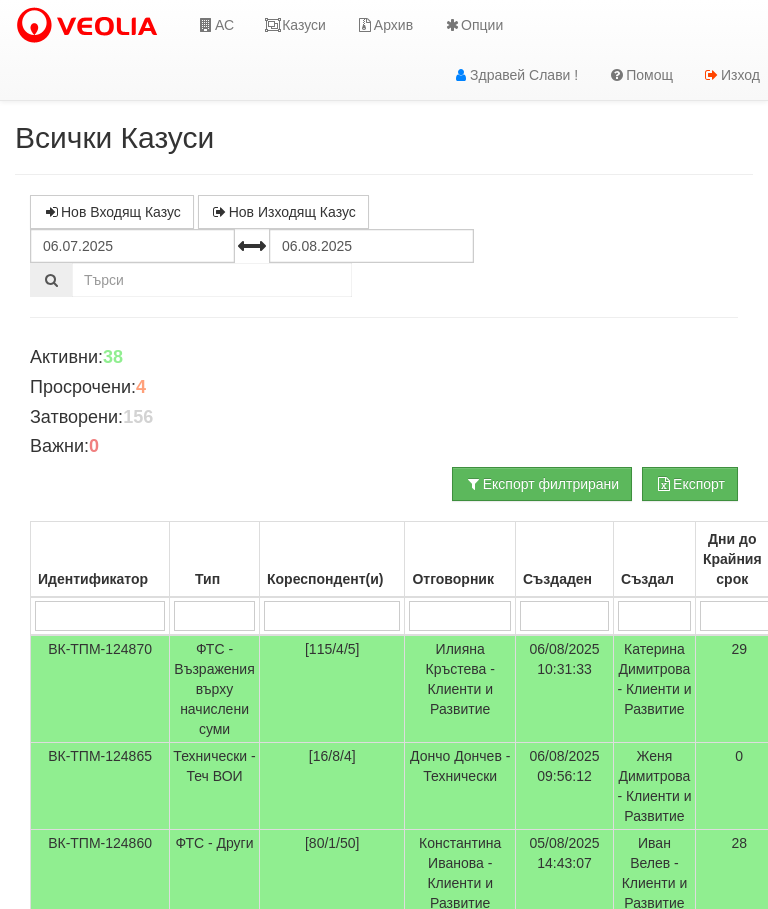 click on "АС" at bounding box center [215, 25] 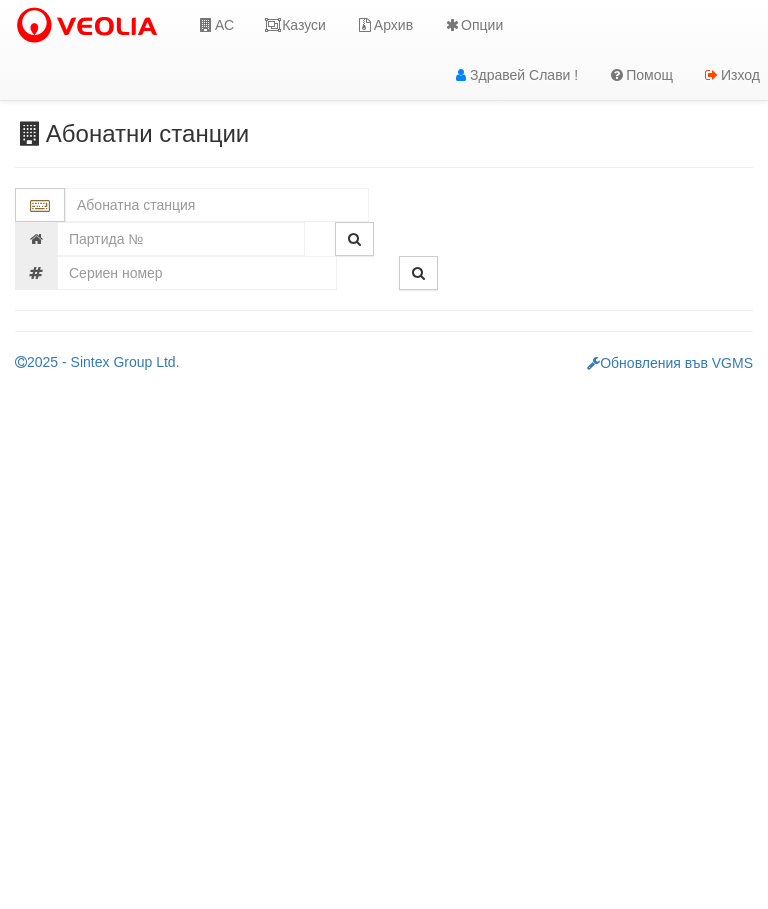 scroll, scrollTop: 0, scrollLeft: 0, axis: both 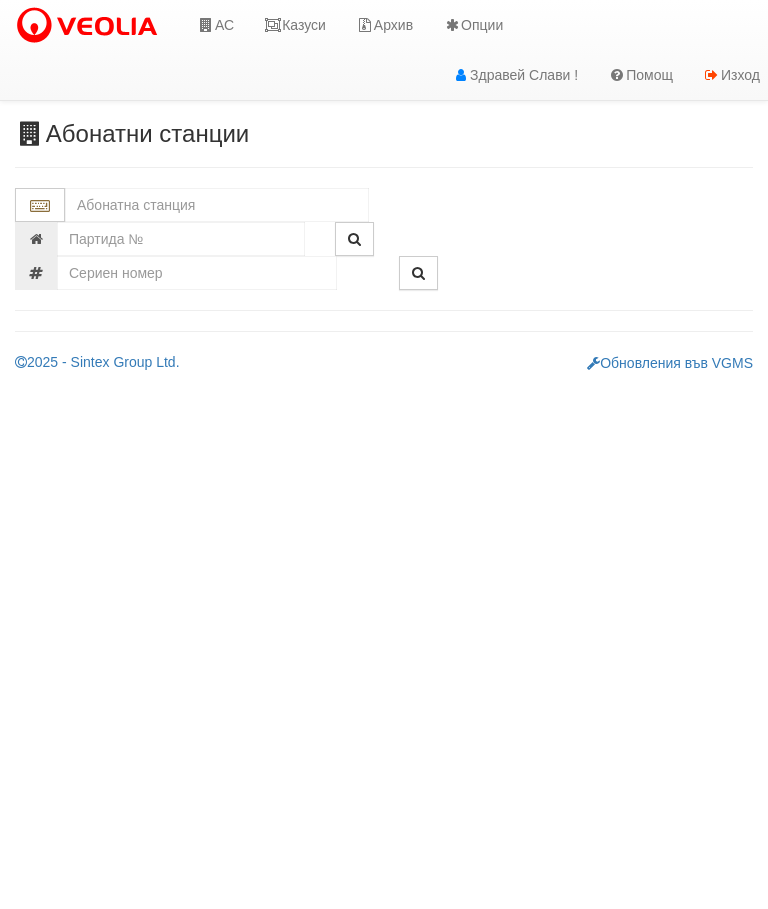 click at bounding box center [217, 205] 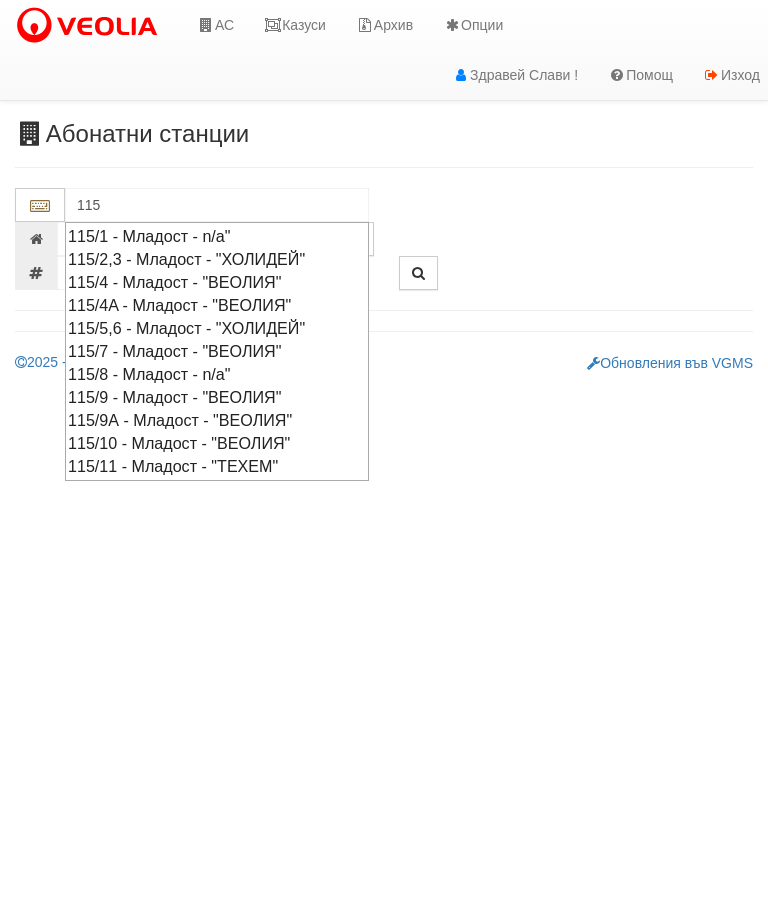click on "115/4 - Младост - "ВЕОЛИЯ"" at bounding box center [217, 282] 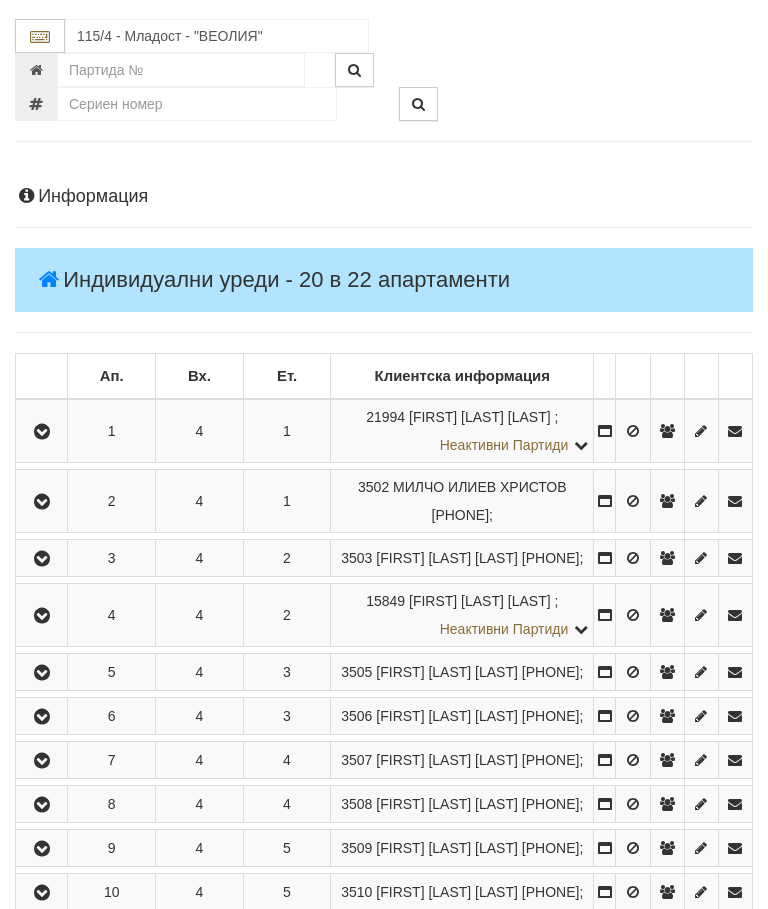 scroll, scrollTop: 171, scrollLeft: 0, axis: vertical 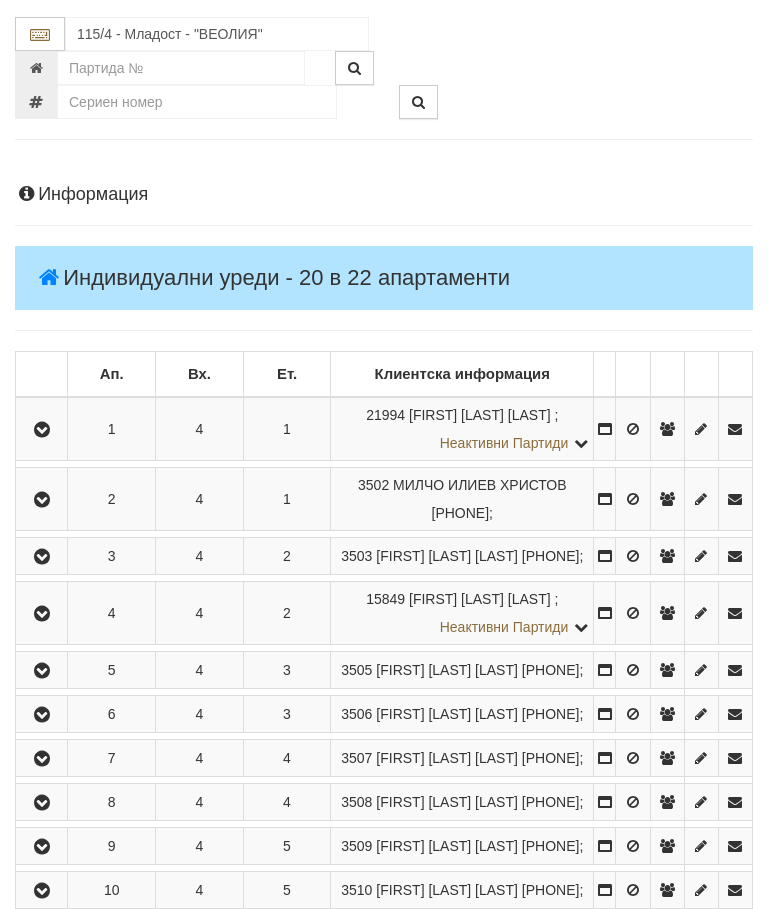 click at bounding box center [42, 671] 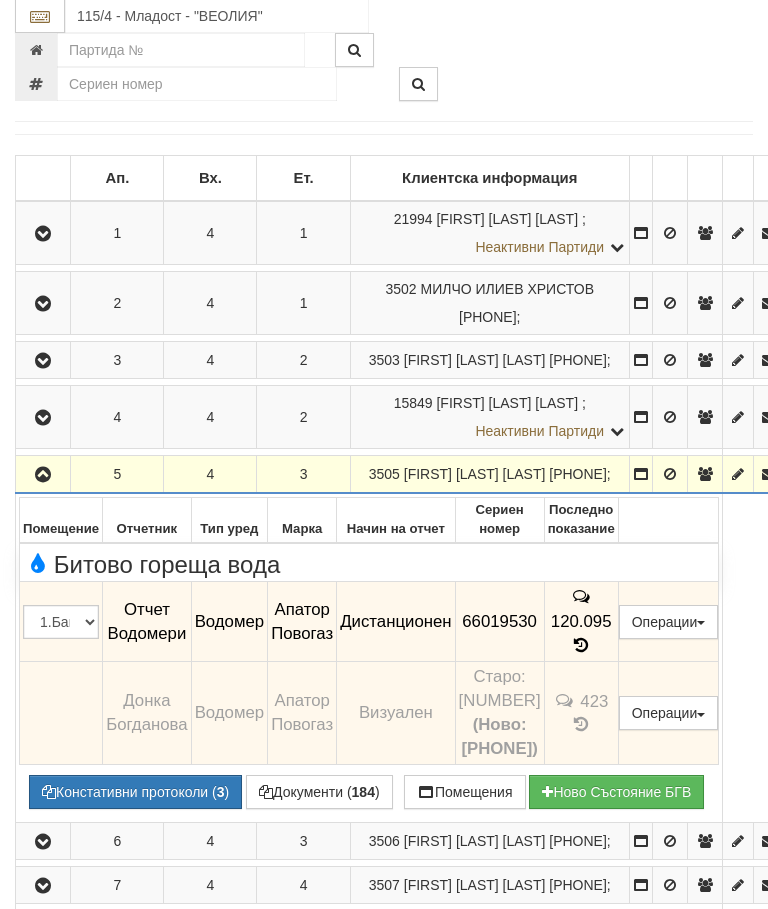 scroll, scrollTop: 367, scrollLeft: 0, axis: vertical 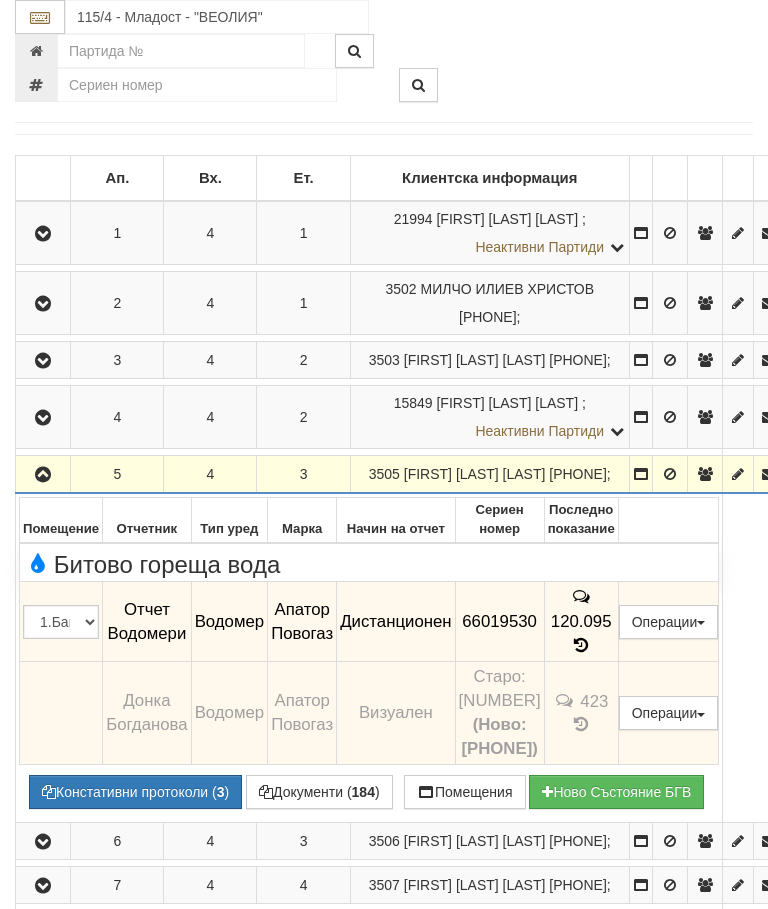 click on "423" at bounding box center (581, 712) 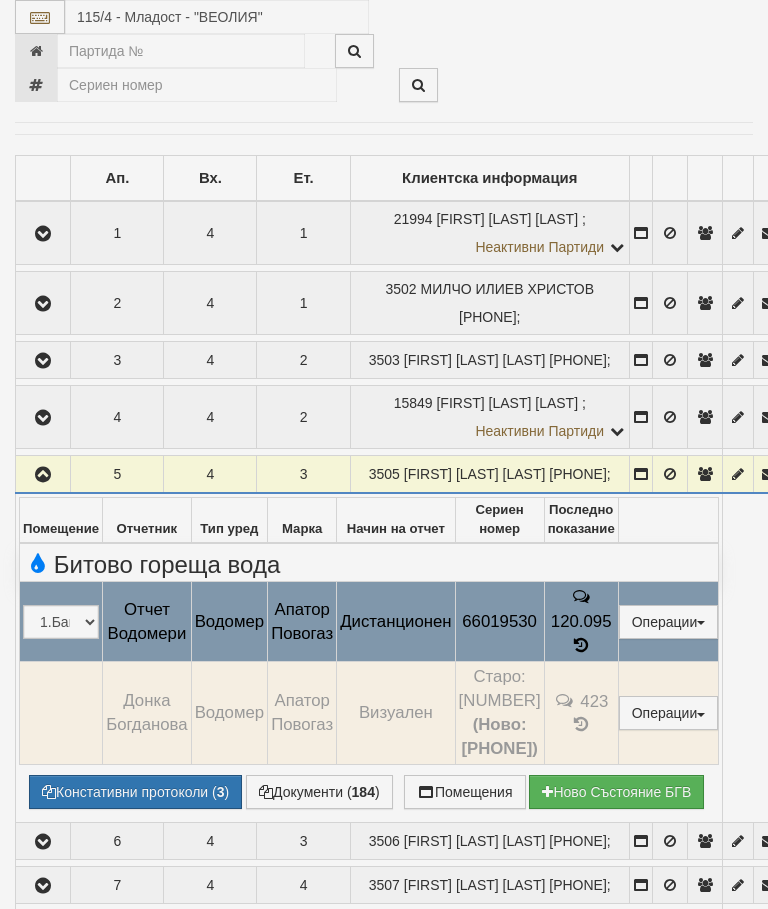 select on "10" 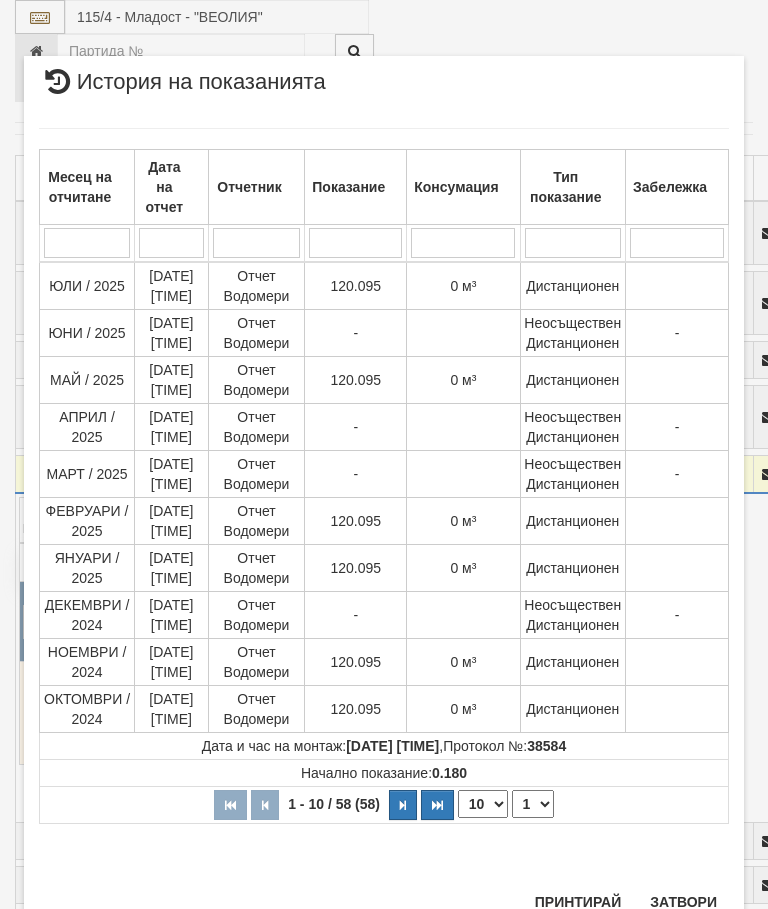 scroll, scrollTop: 939, scrollLeft: 0, axis: vertical 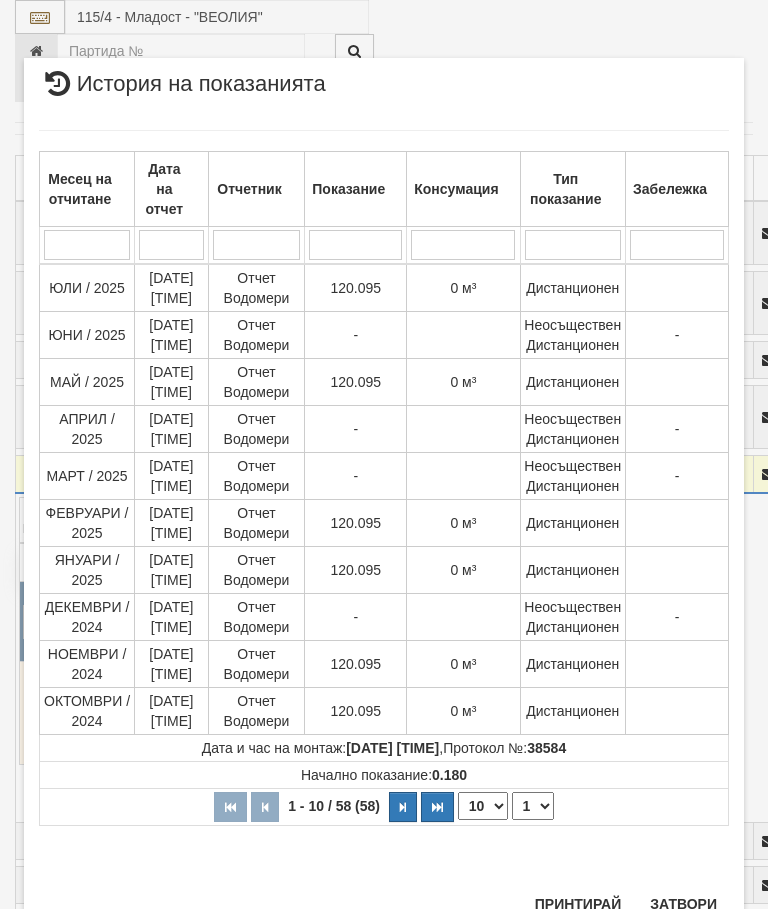 click on "Затвори" at bounding box center [683, 904] 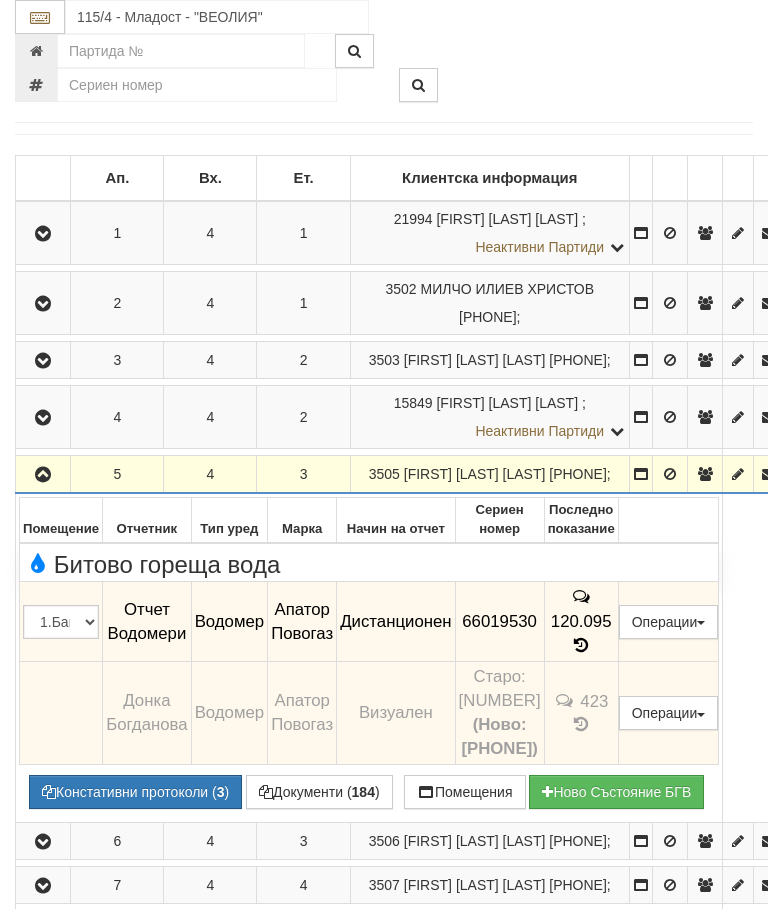 click at bounding box center (43, 475) 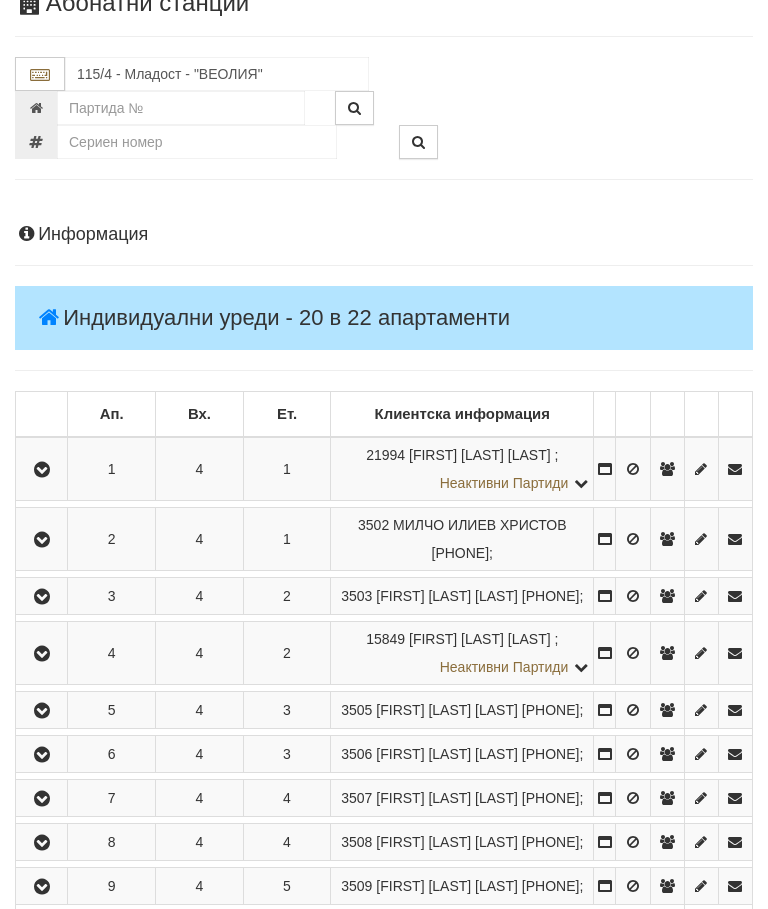 scroll, scrollTop: 0, scrollLeft: 0, axis: both 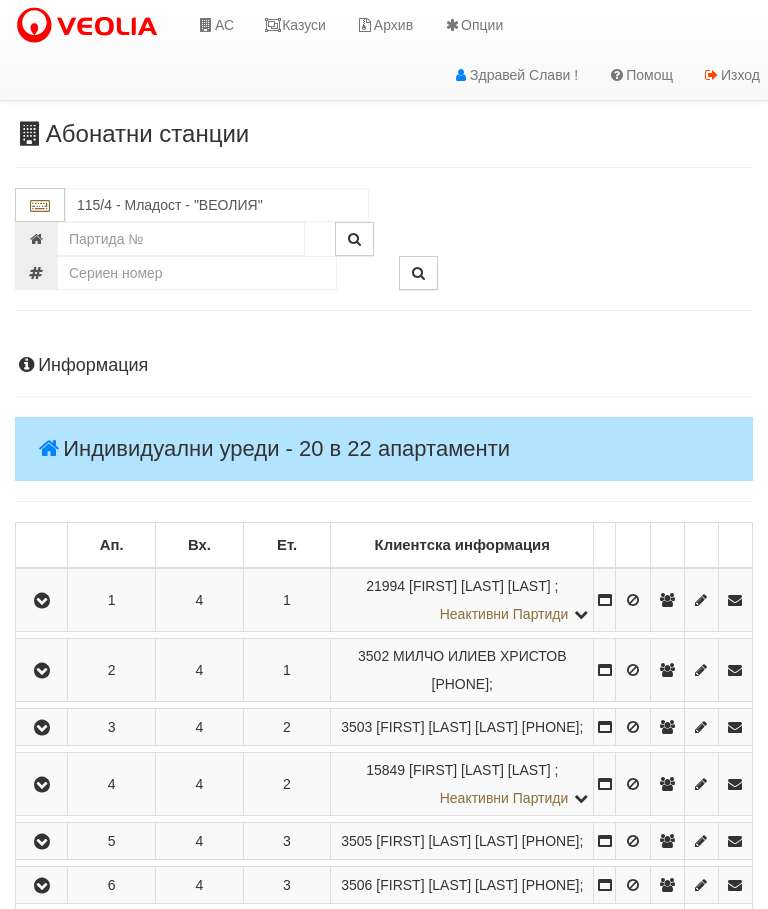click on "Казуси" at bounding box center (295, 25) 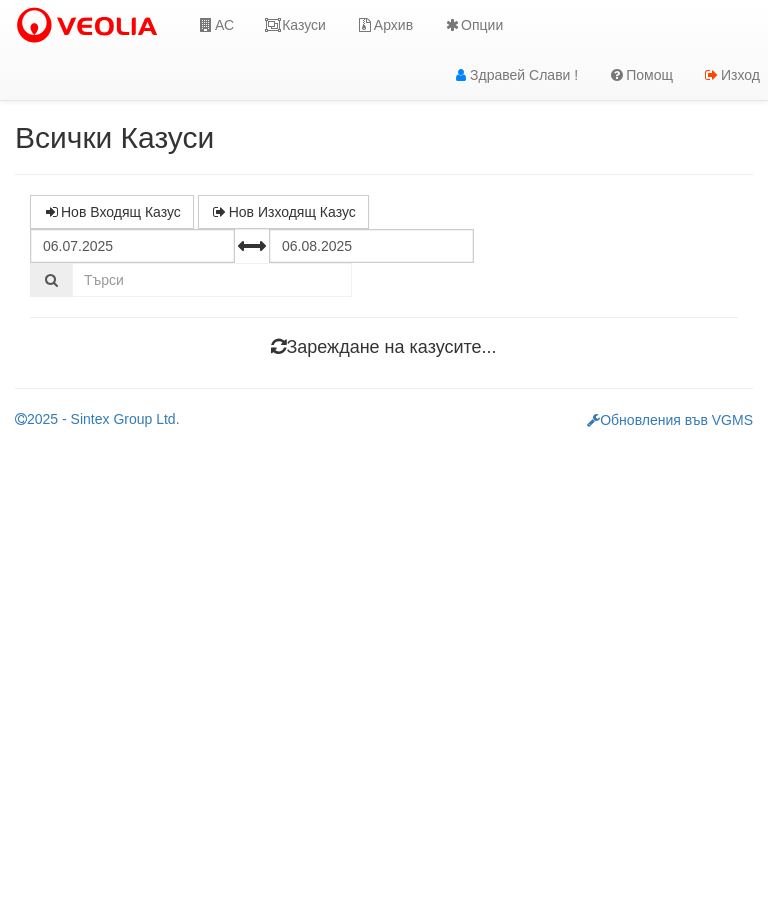 scroll, scrollTop: 0, scrollLeft: 0, axis: both 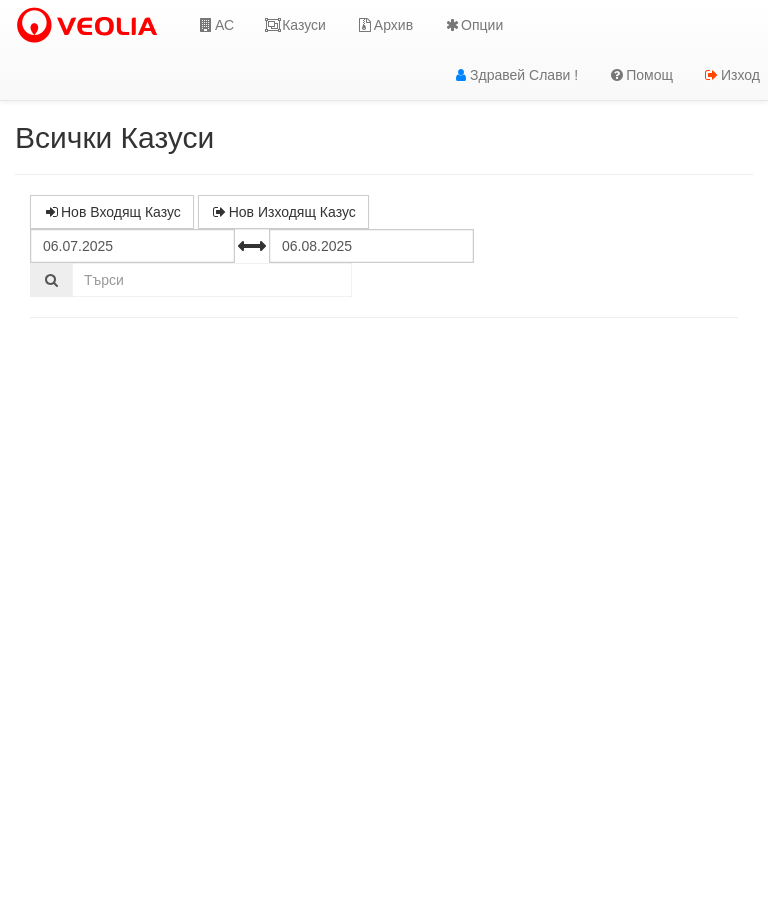 select on "10" 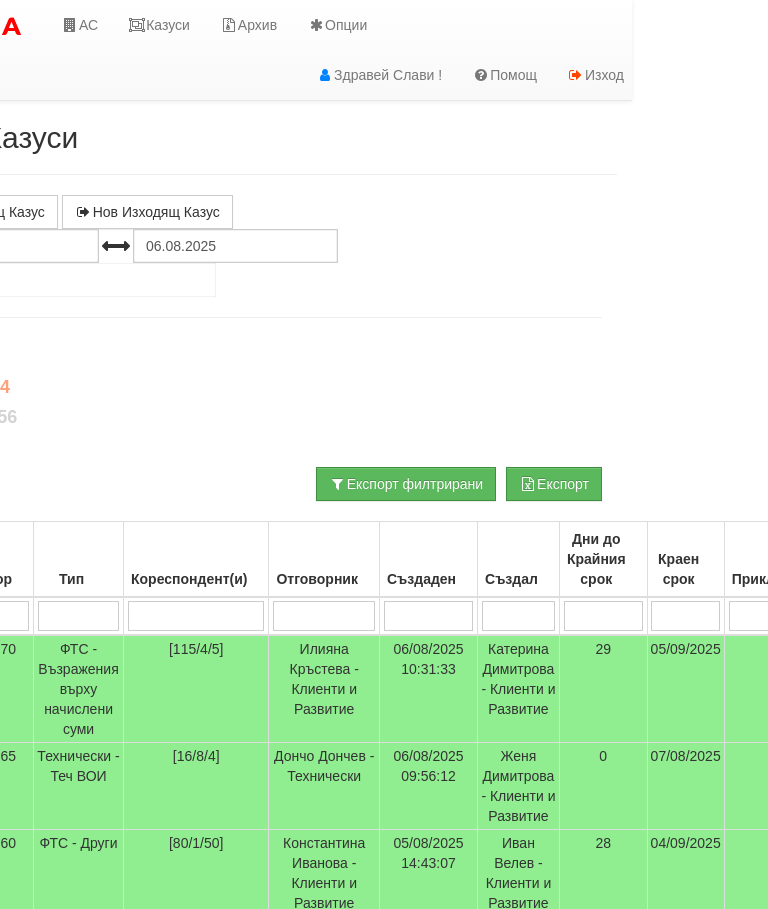 scroll, scrollTop: 0, scrollLeft: 0, axis: both 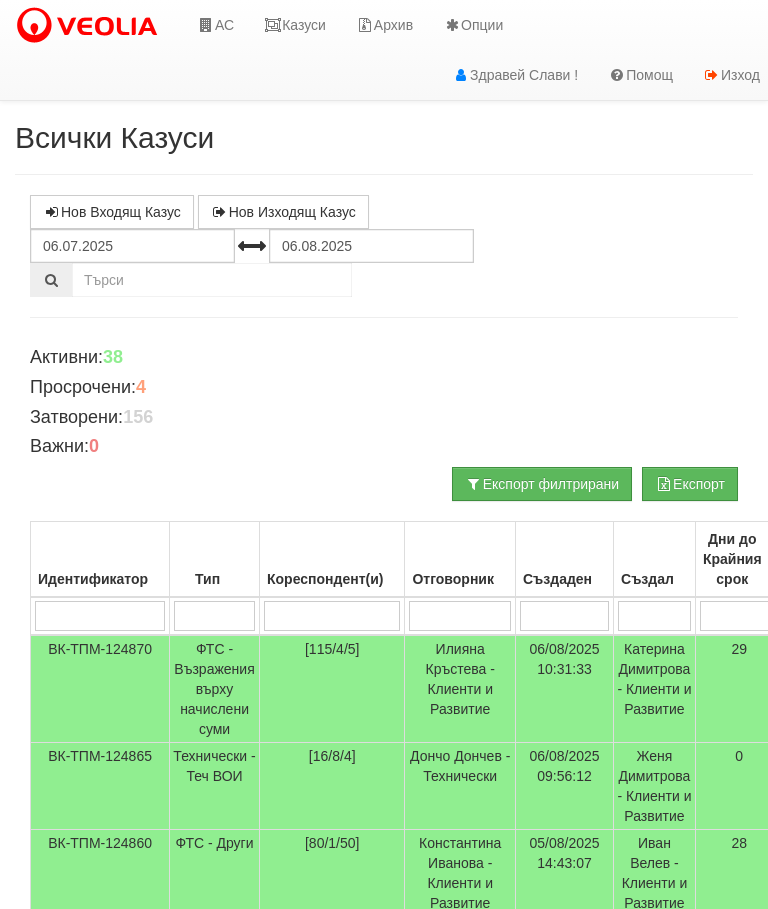 click on "АС" at bounding box center (215, 25) 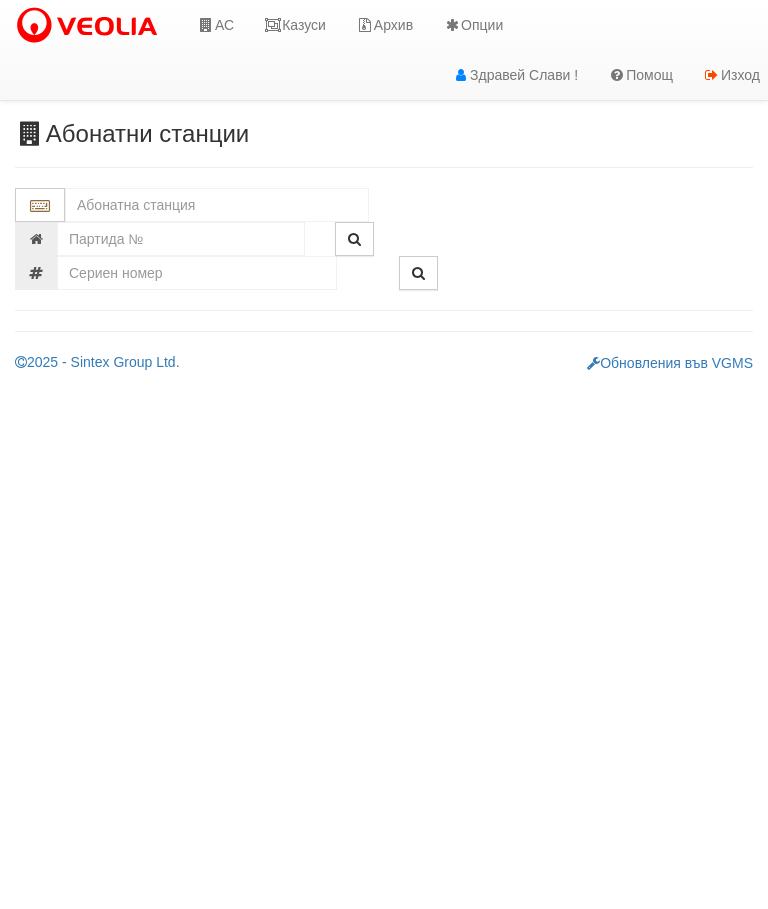 scroll, scrollTop: 0, scrollLeft: 0, axis: both 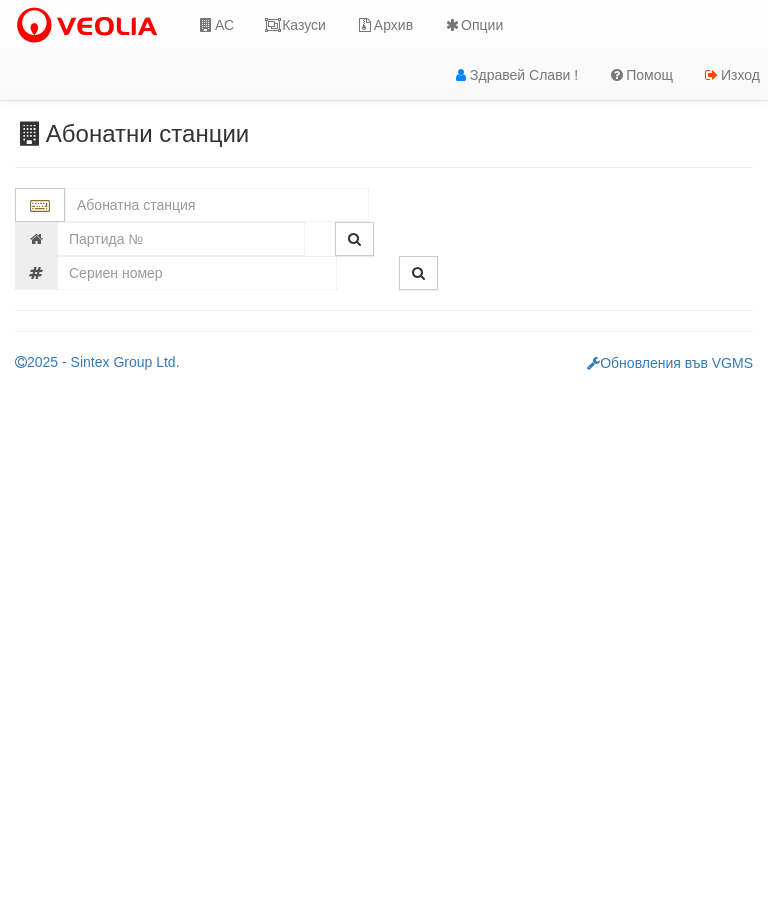 click at bounding box center [217, 205] 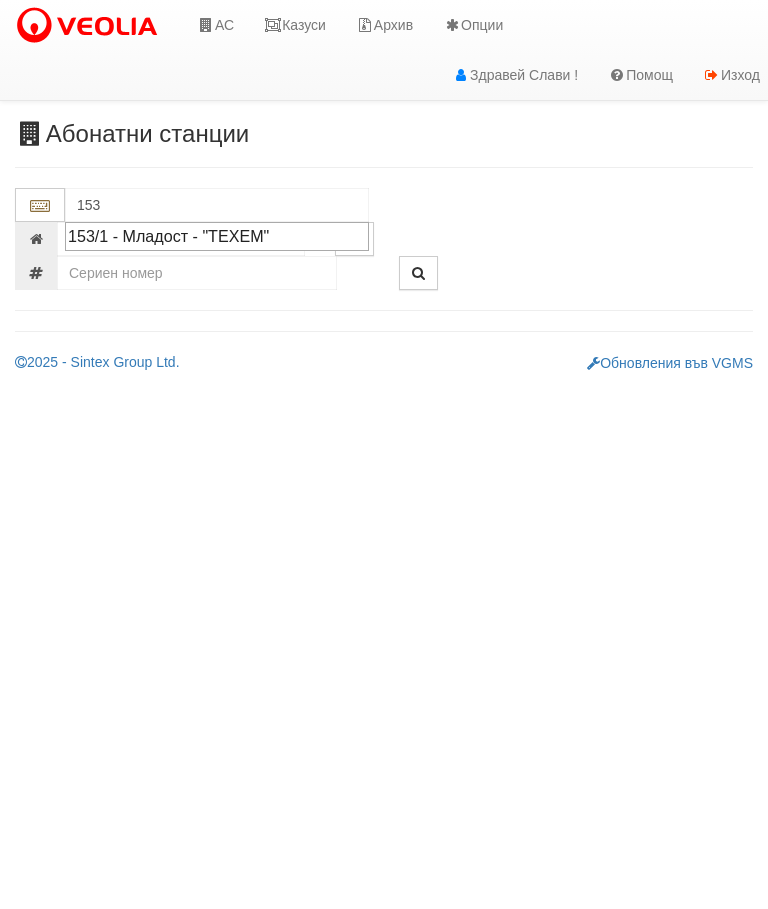click on "153/1 - Младост - "ТЕХЕМ"" at bounding box center (217, 236) 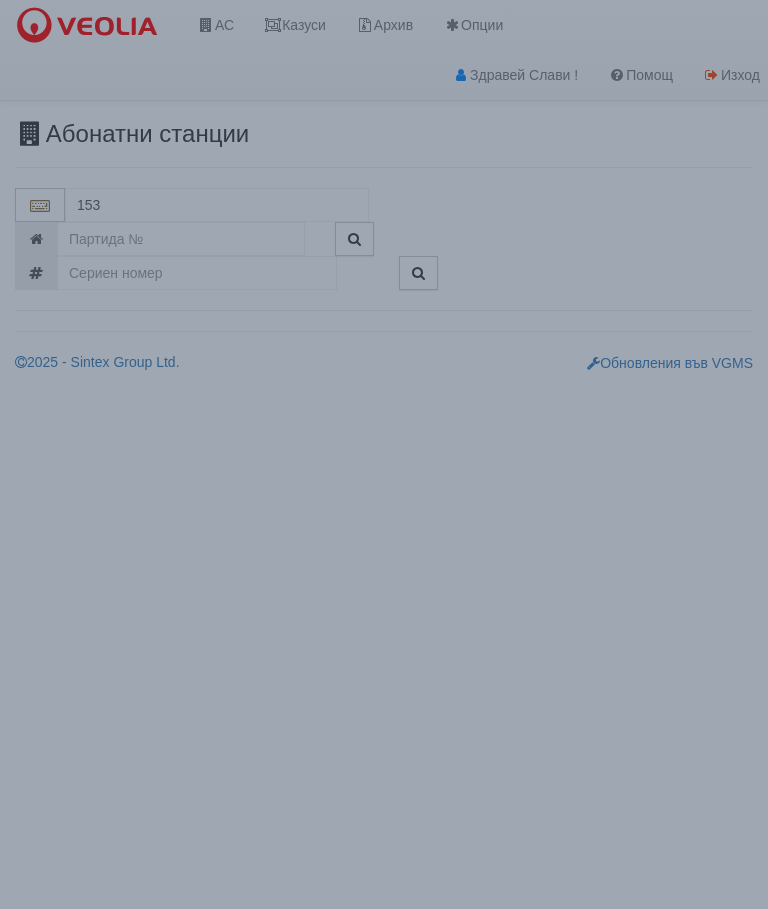 type on "153/1 - Младост - "ТЕХЕМ"" 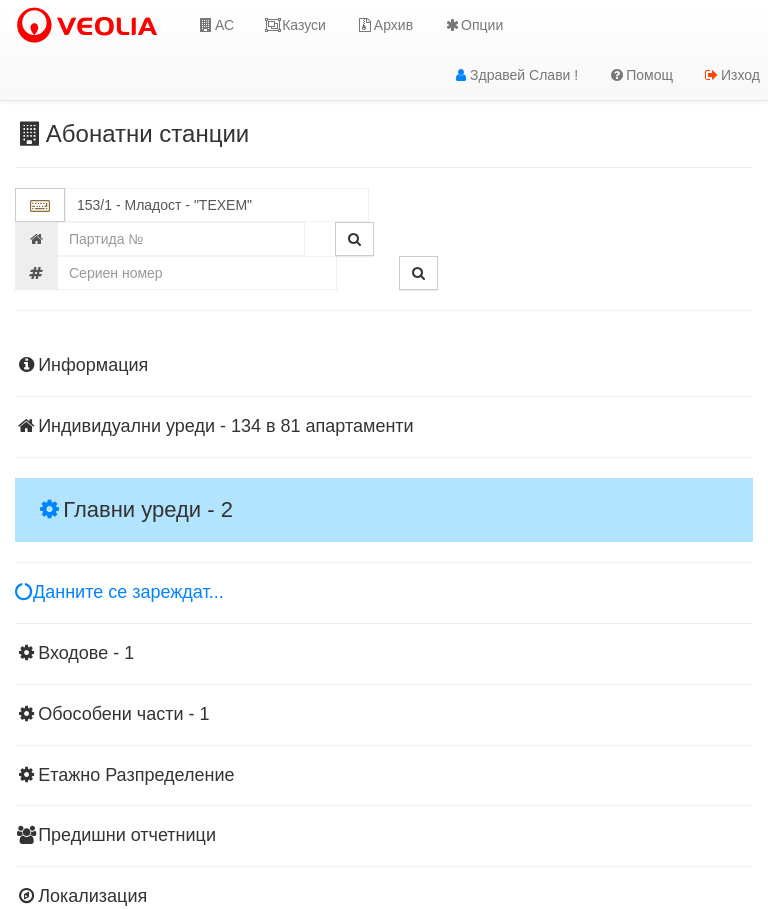 click on "Главни уреди - 2" at bounding box center (384, 510) 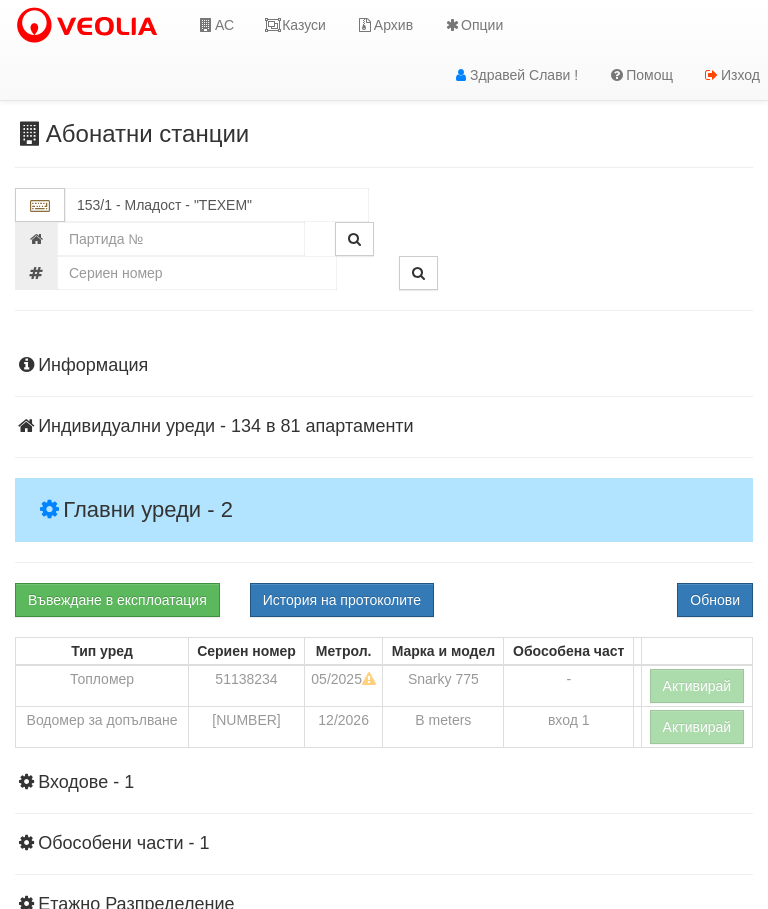 click on "Активирай" at bounding box center [697, 686] 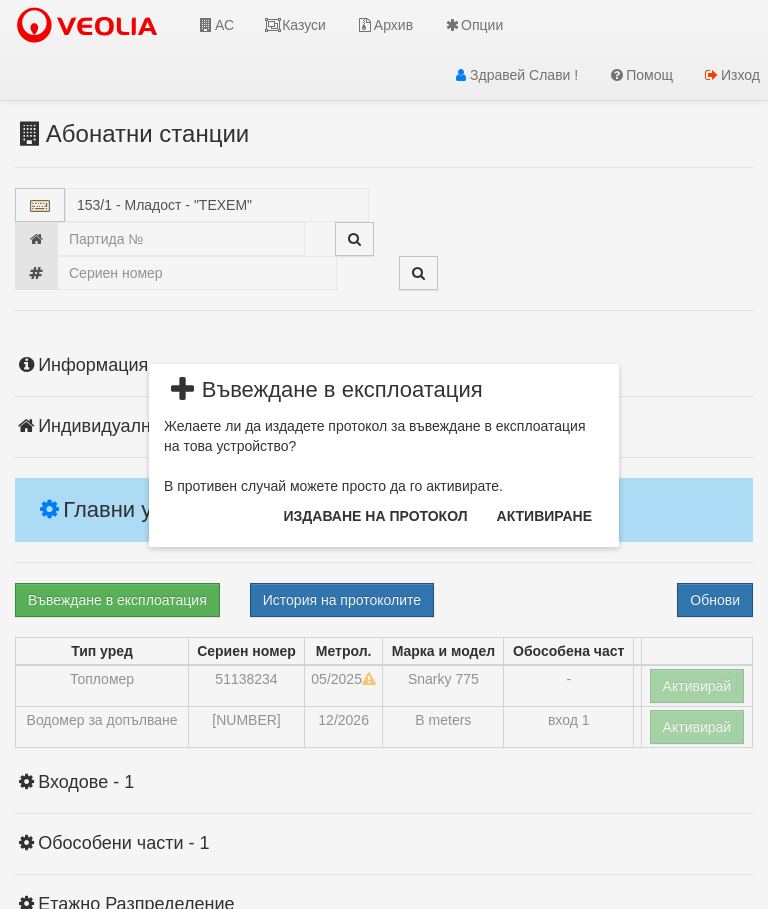 click on "Издаване на протокол" at bounding box center [376, 516] 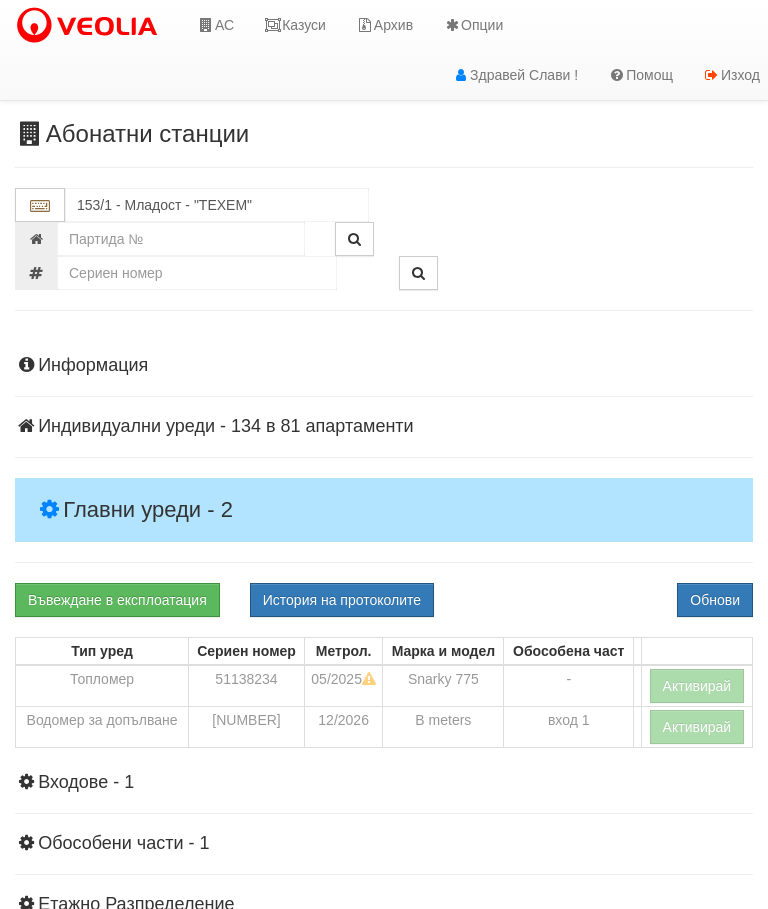 click on "Обнови" at bounding box center (715, 600) 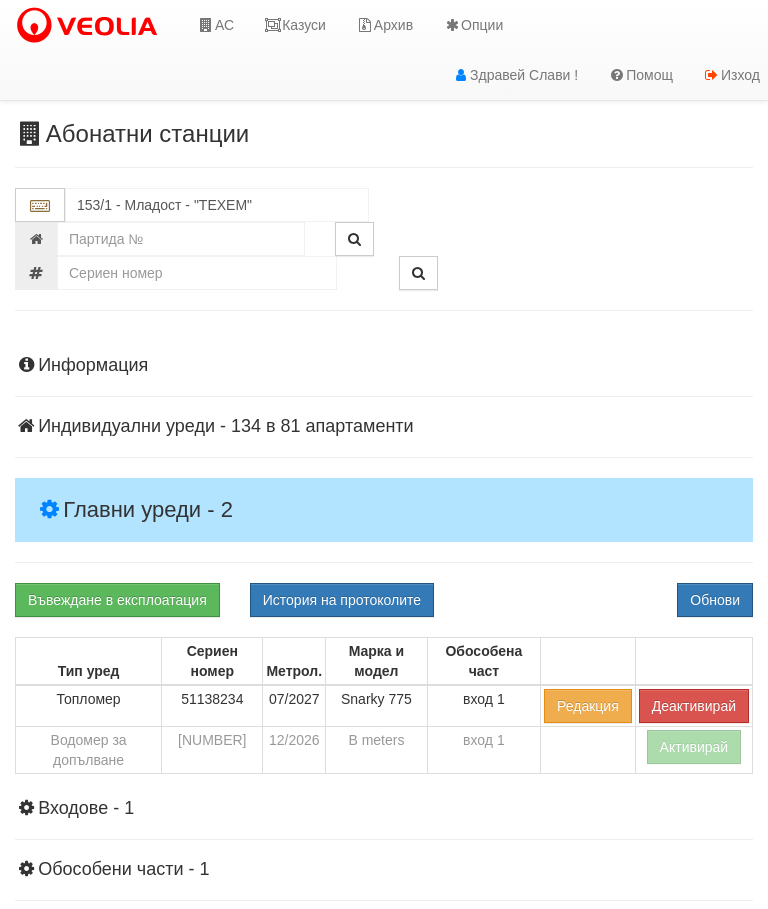 click on "Въвеждане в експлоатация" at bounding box center [117, 600] 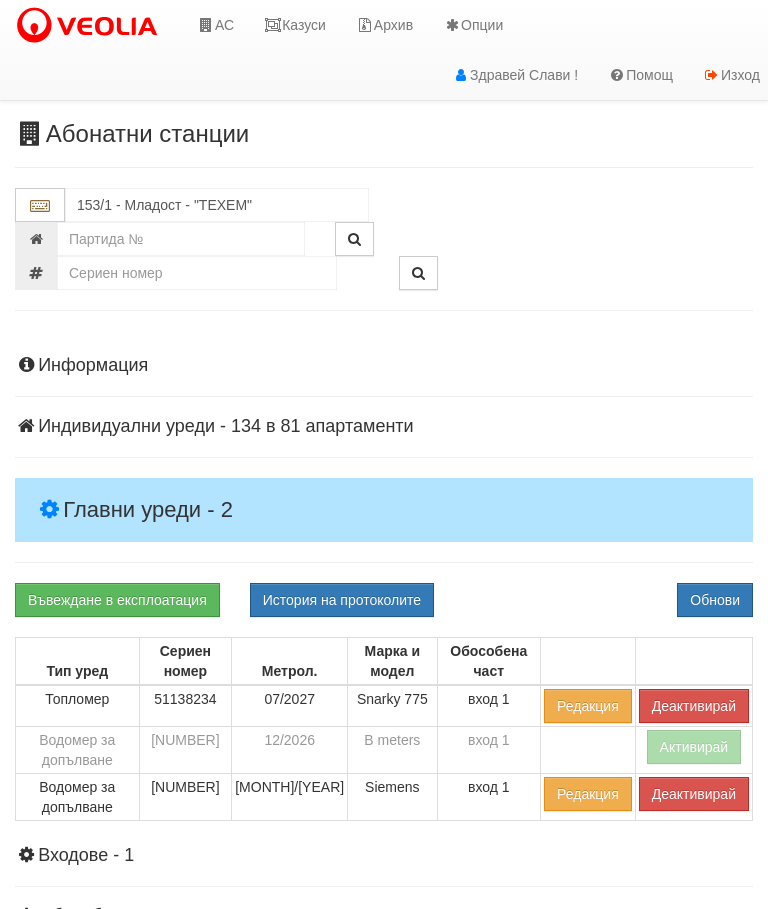 click on "Казуси" at bounding box center [295, 25] 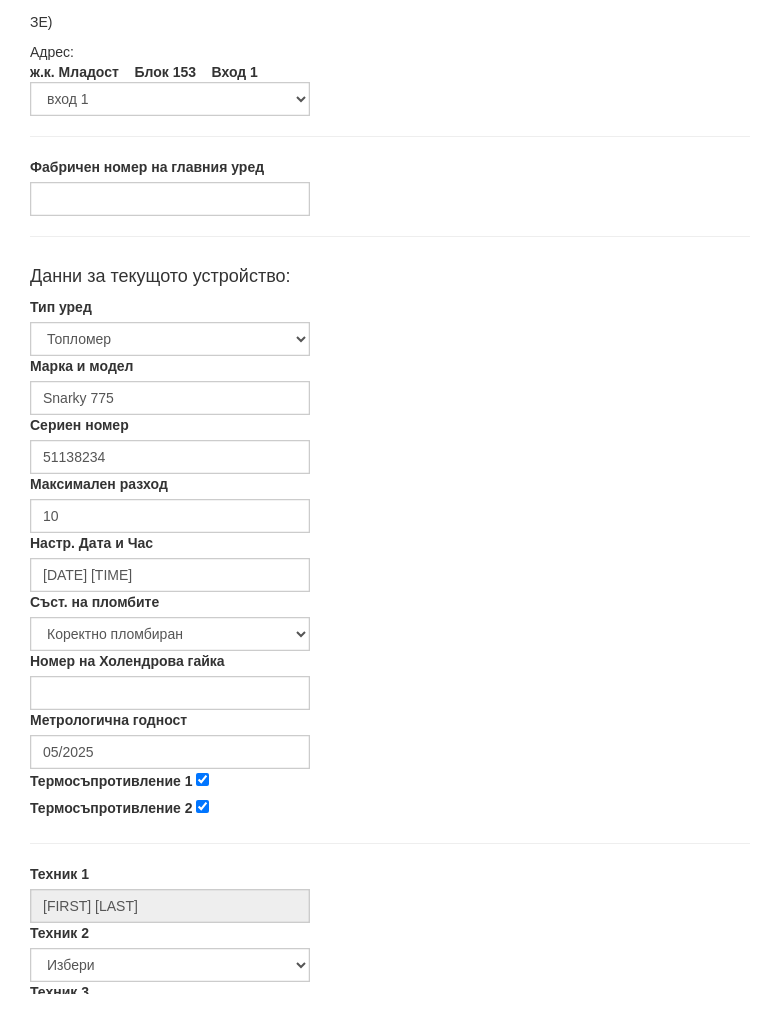 scroll, scrollTop: 215, scrollLeft: 0, axis: vertical 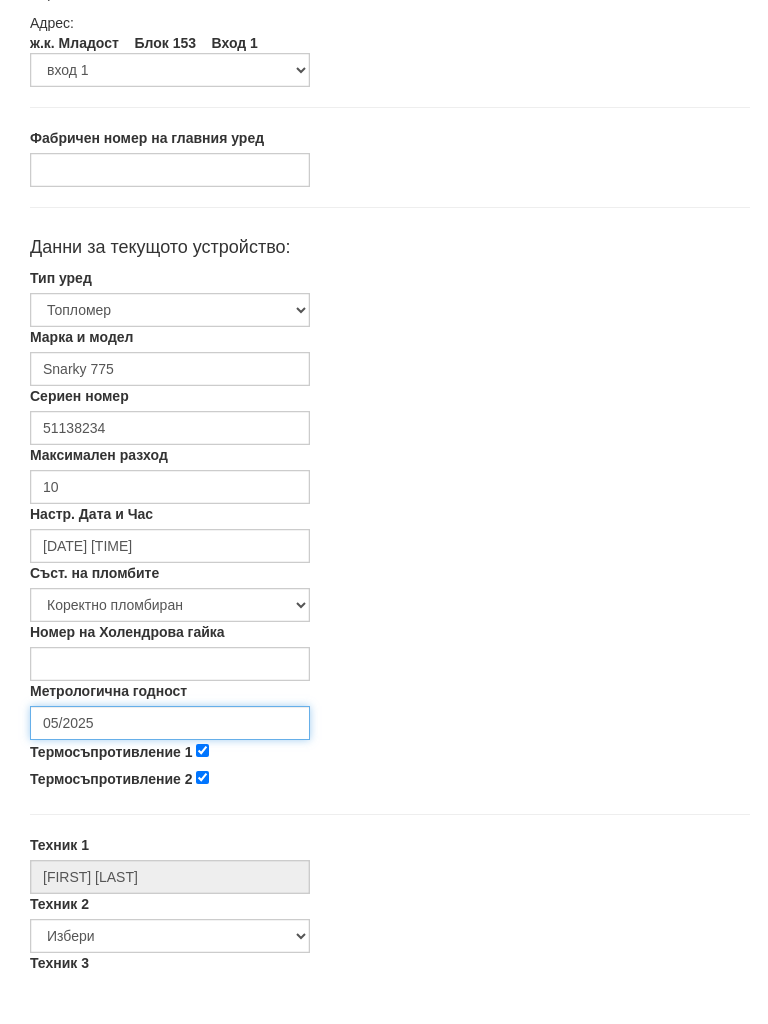 click on "05/2025" at bounding box center [170, 760] 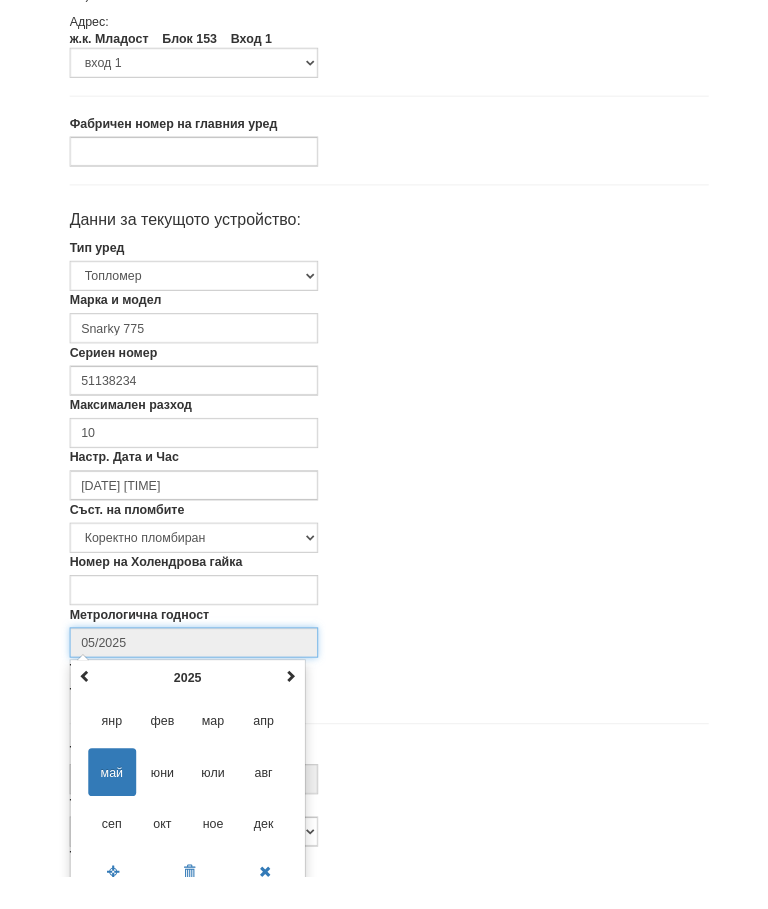 scroll, scrollTop: 336, scrollLeft: 0, axis: vertical 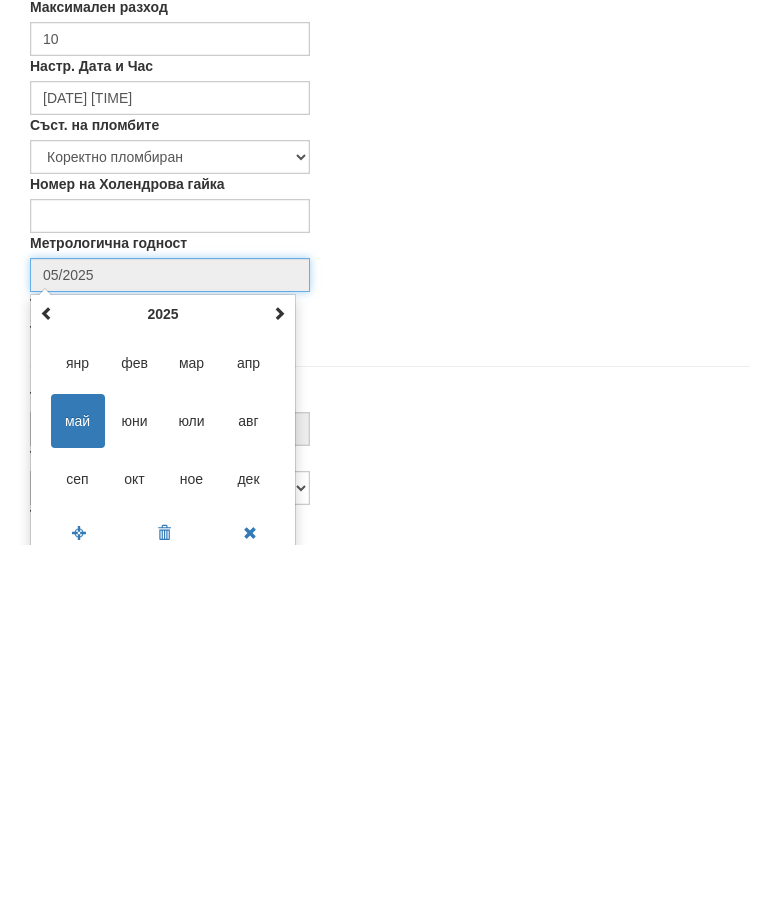 click at bounding box center (279, 678) 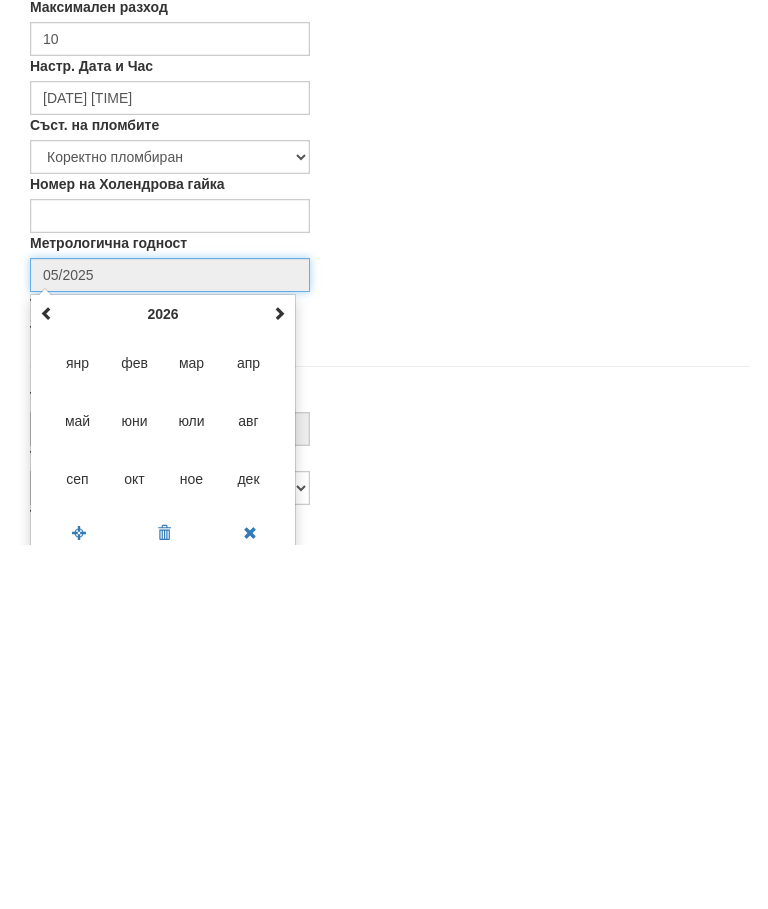 click at bounding box center (279, 678) 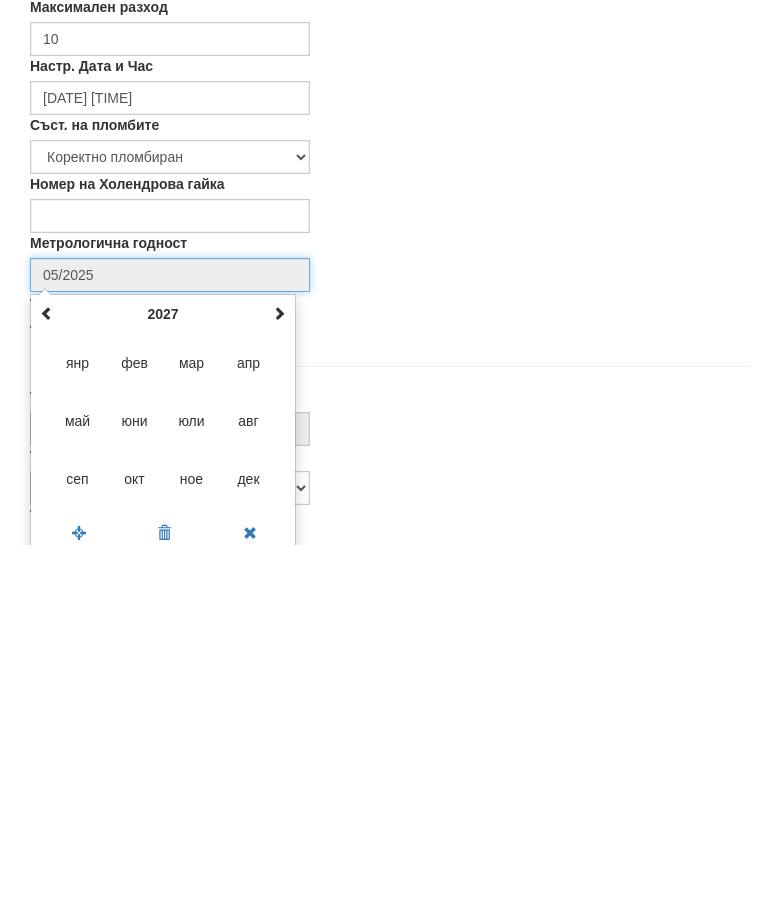 click on "юли" at bounding box center (192, 785) 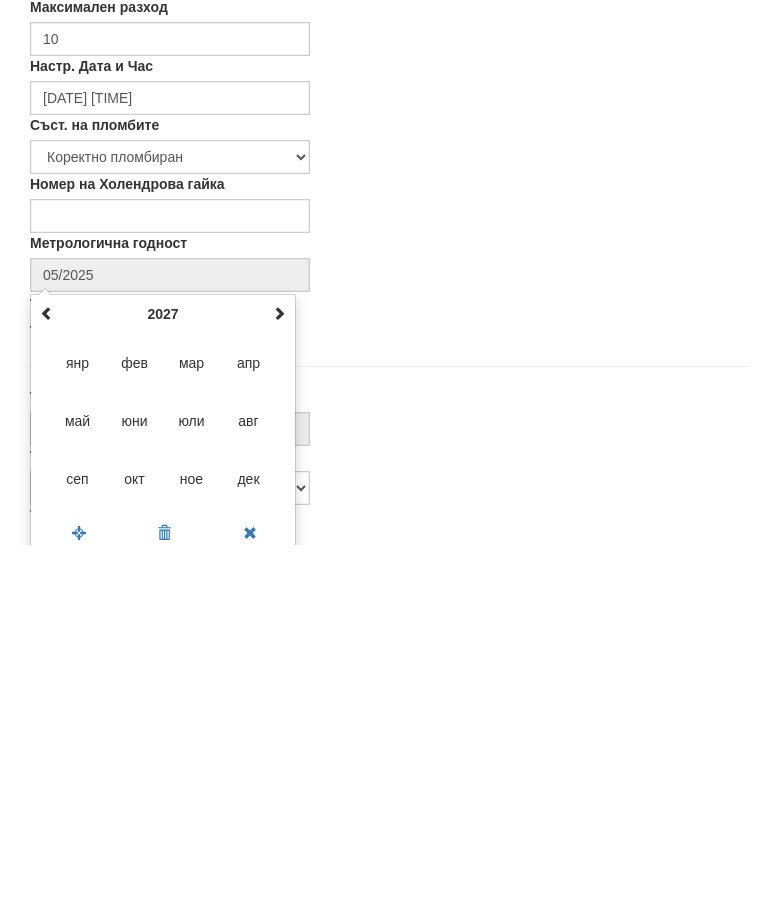 type on "07/2027" 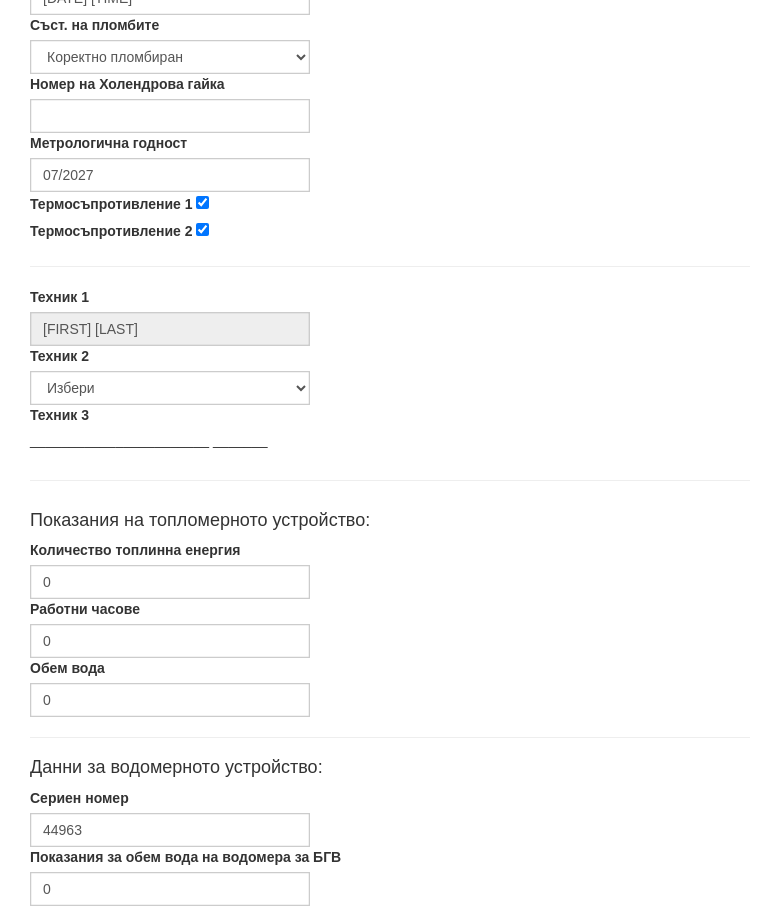 scroll, scrollTop: 806, scrollLeft: 0, axis: vertical 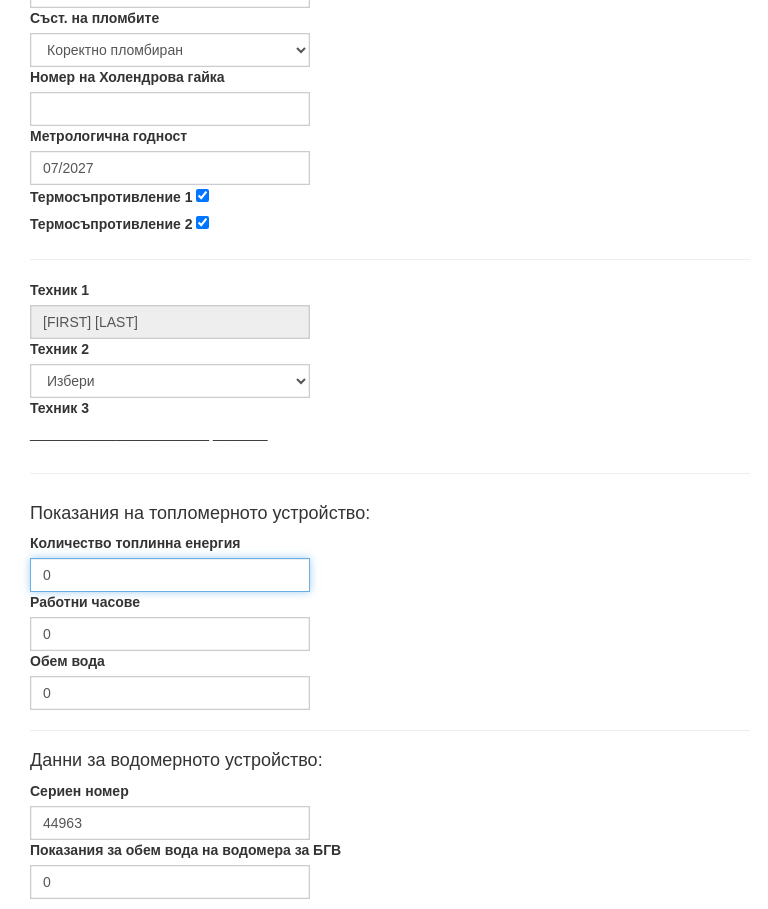 click on "0" at bounding box center [170, 576] 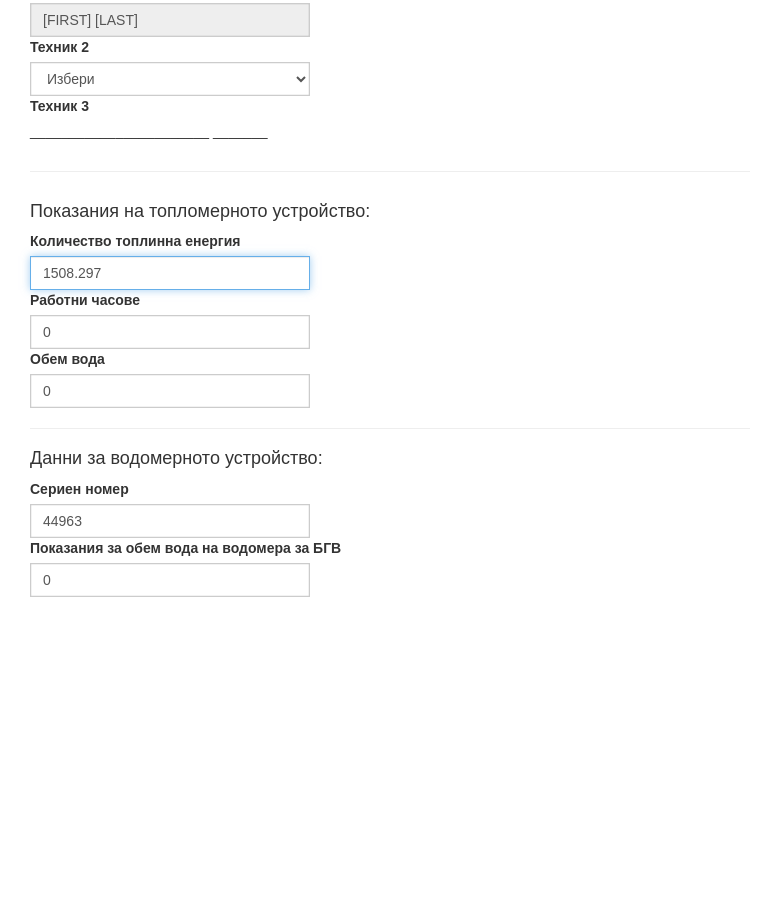 scroll, scrollTop: 948, scrollLeft: 0, axis: vertical 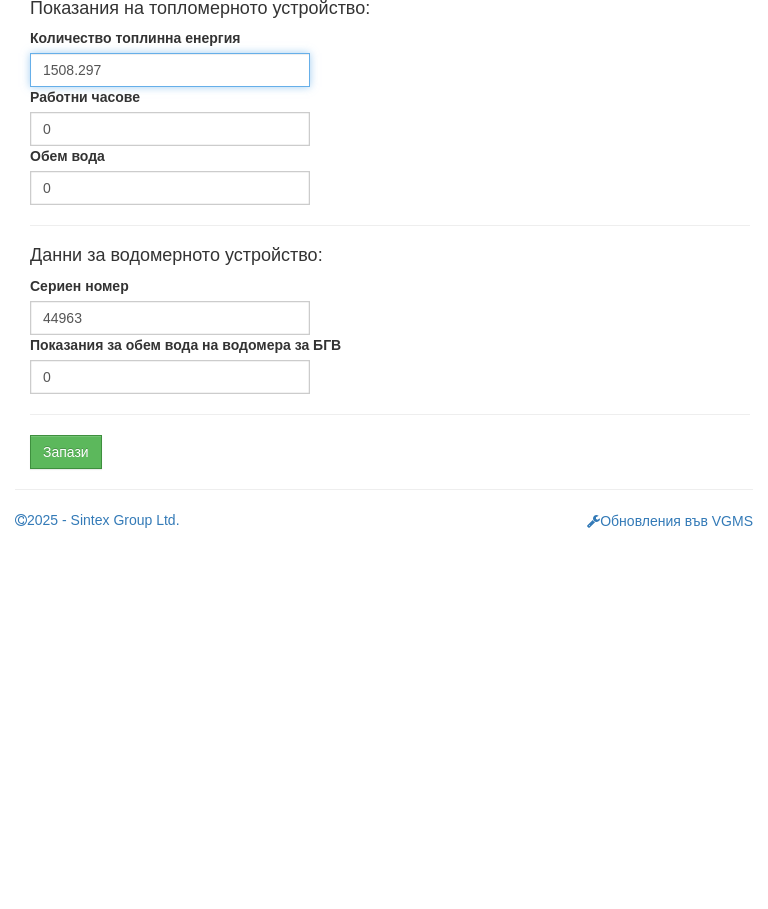 type on "1508.297" 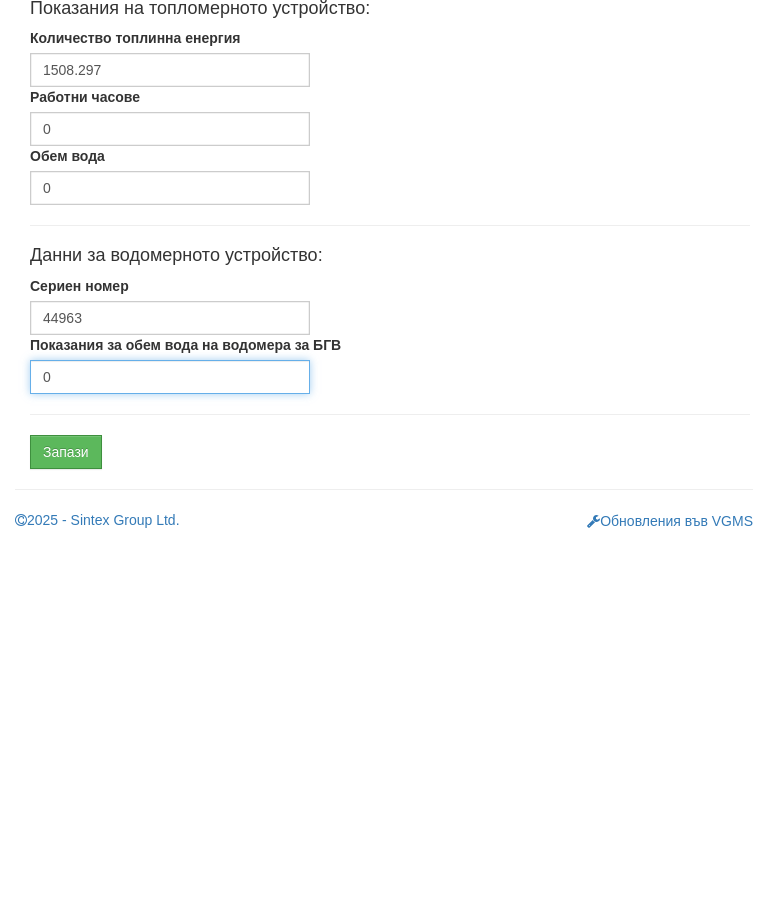 click on "0" at bounding box center [170, 741] 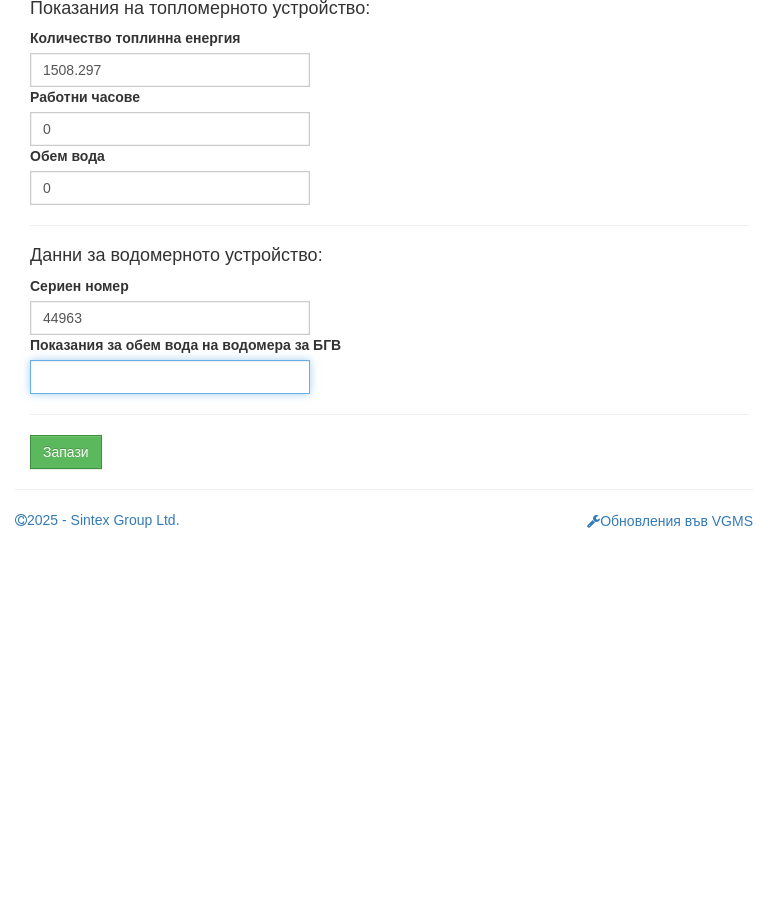 type 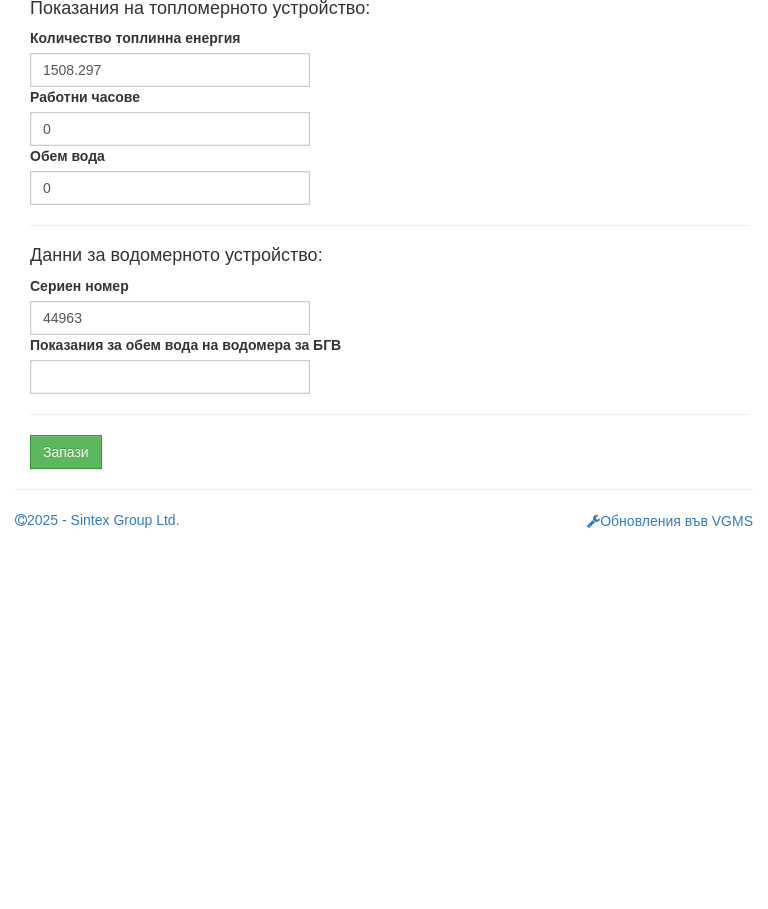 click on "Запази" at bounding box center (66, 816) 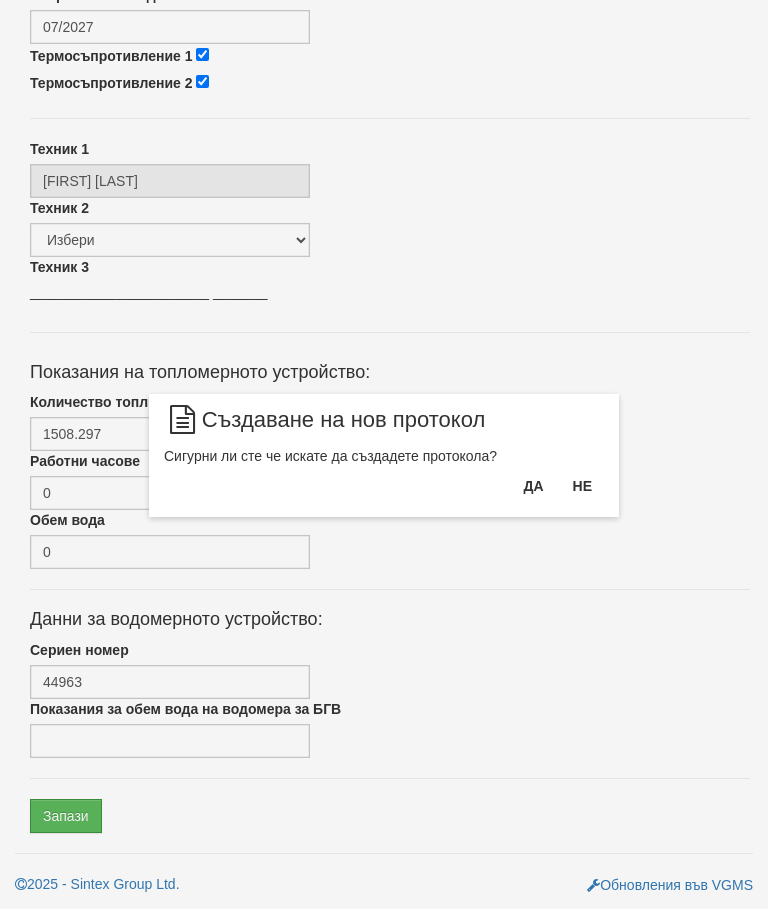 click on "Да" at bounding box center (533, 486) 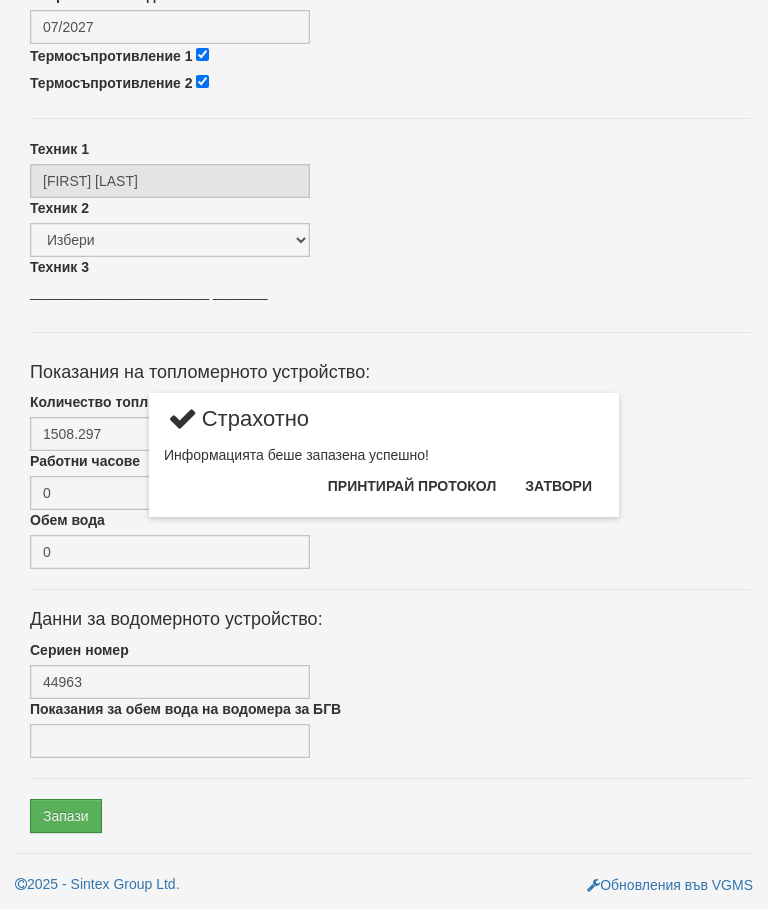 click on "Затвори" at bounding box center (558, 486) 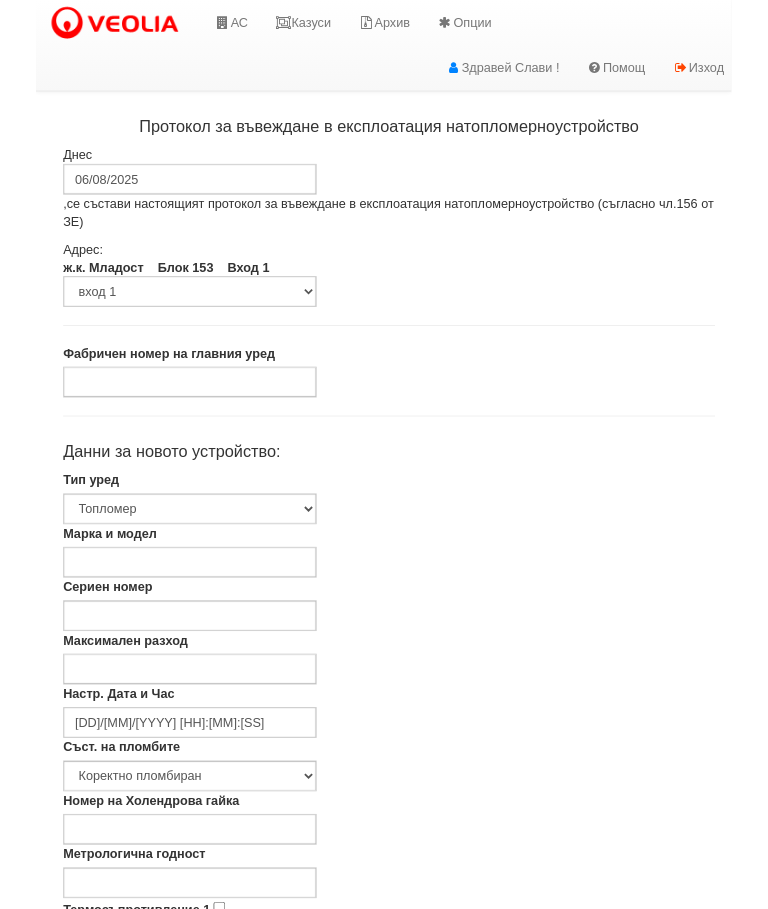 scroll, scrollTop: 0, scrollLeft: 0, axis: both 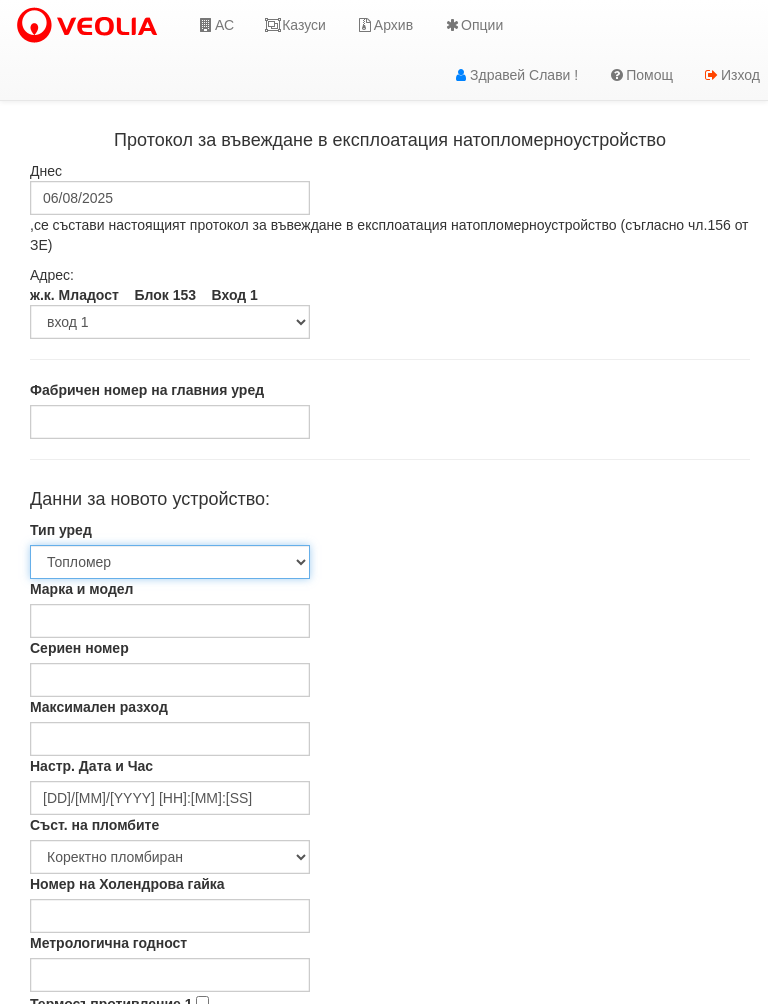 click on "Избери
Топломер
Водомер
Водомер 2
Водомер за допълване" at bounding box center [170, 562] 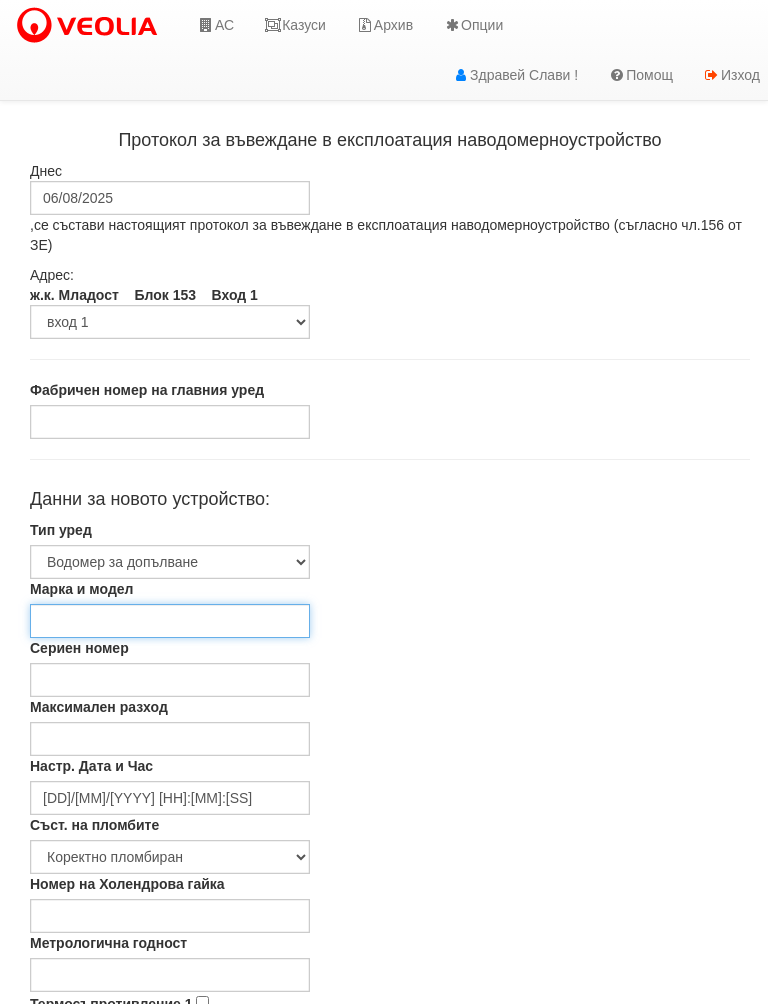 click on "Марка и модел" at bounding box center (170, 621) 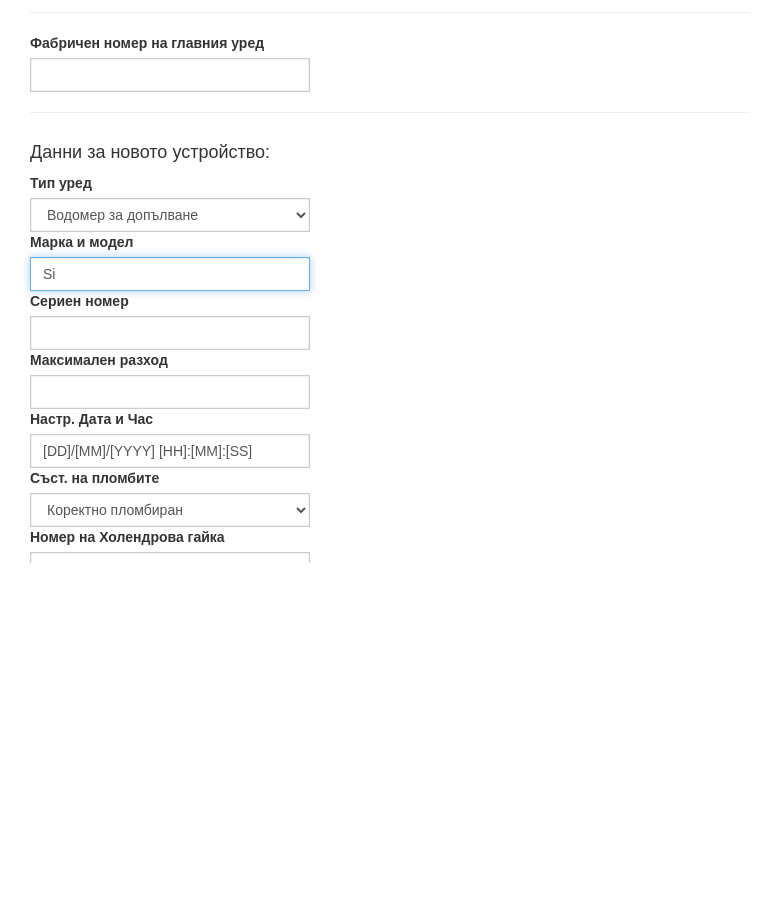 type on "S" 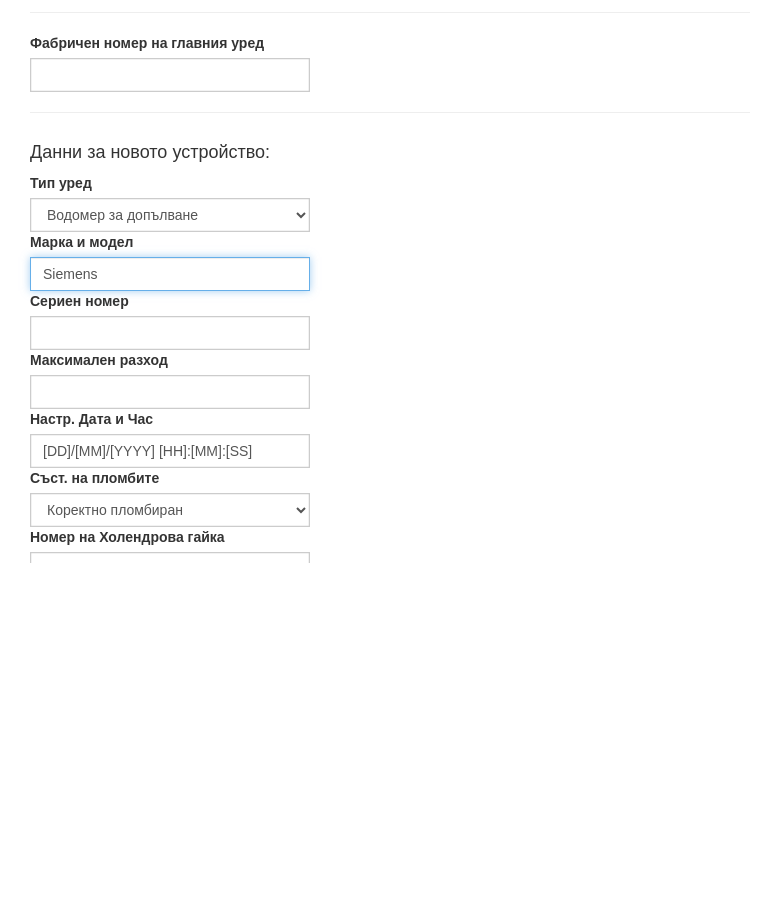 type on "Siemens" 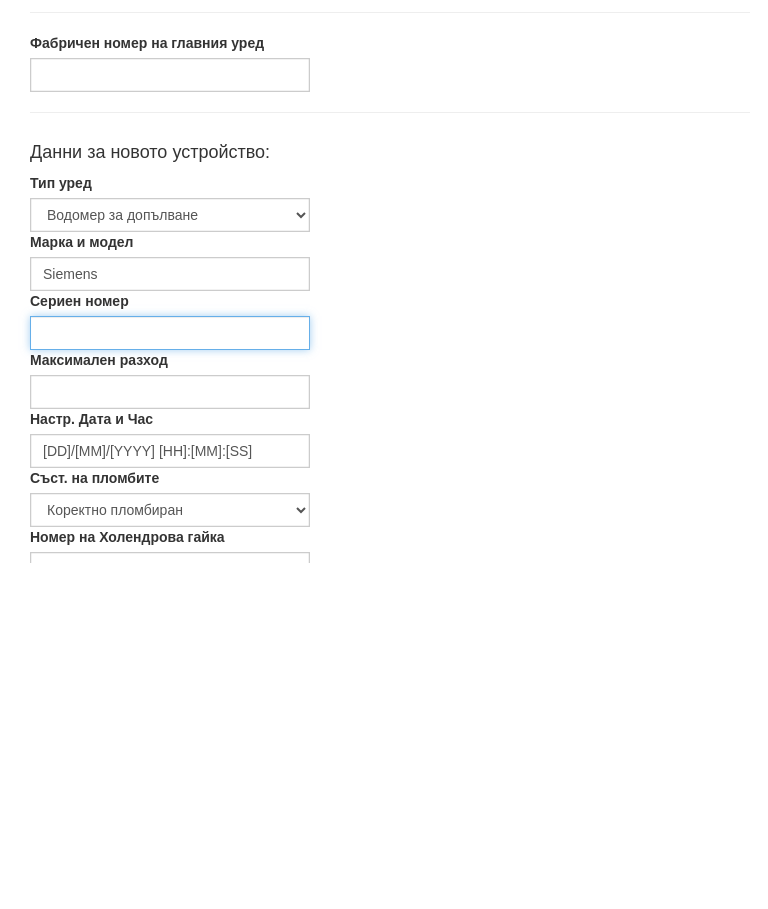 click on "Сериен номер" at bounding box center (170, 680) 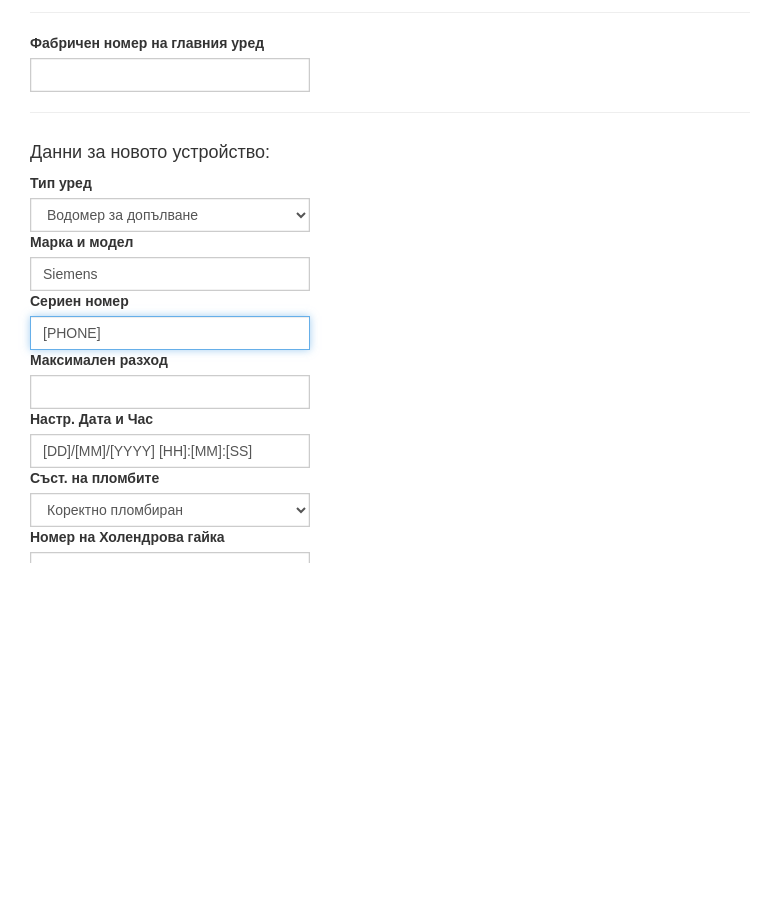type on "[PHONE]" 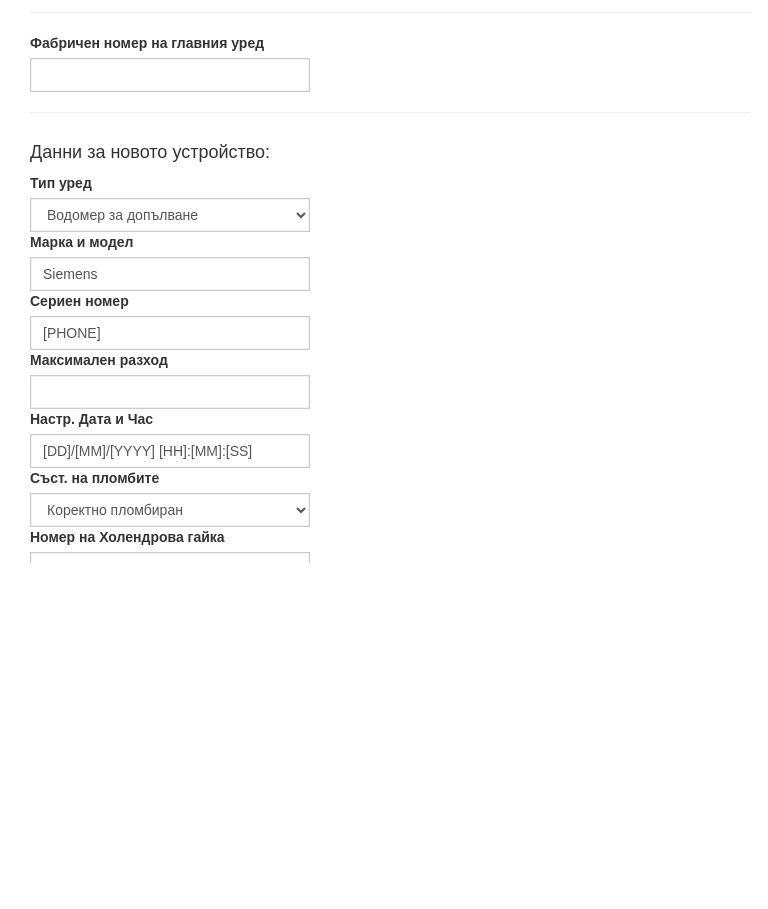 click on "Максимален разход" at bounding box center (99, 707) 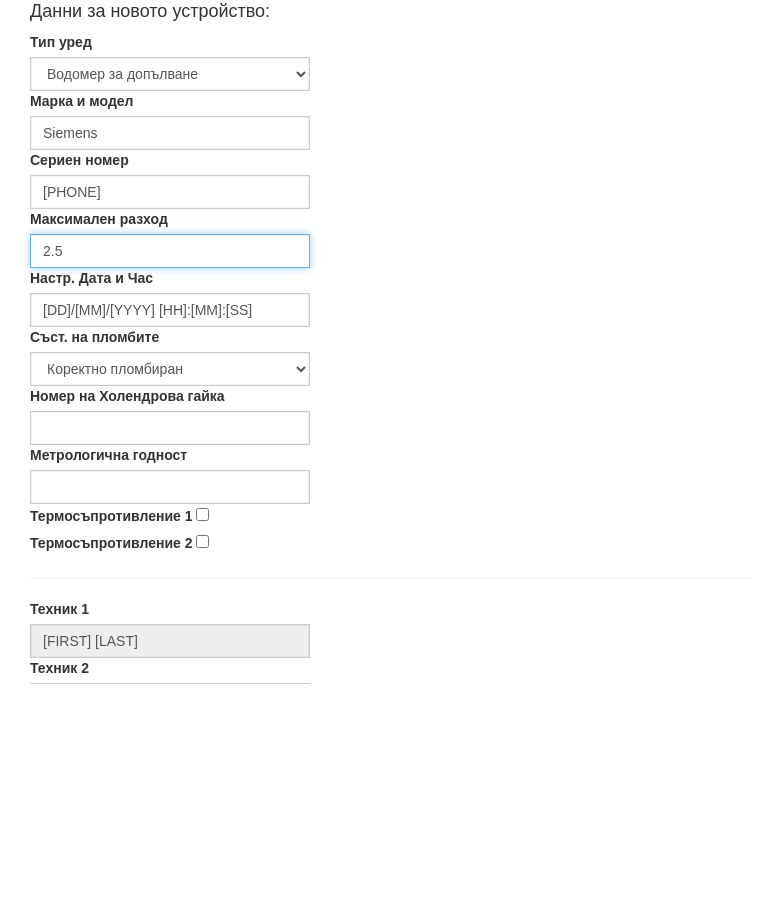 scroll, scrollTop: 265, scrollLeft: 0, axis: vertical 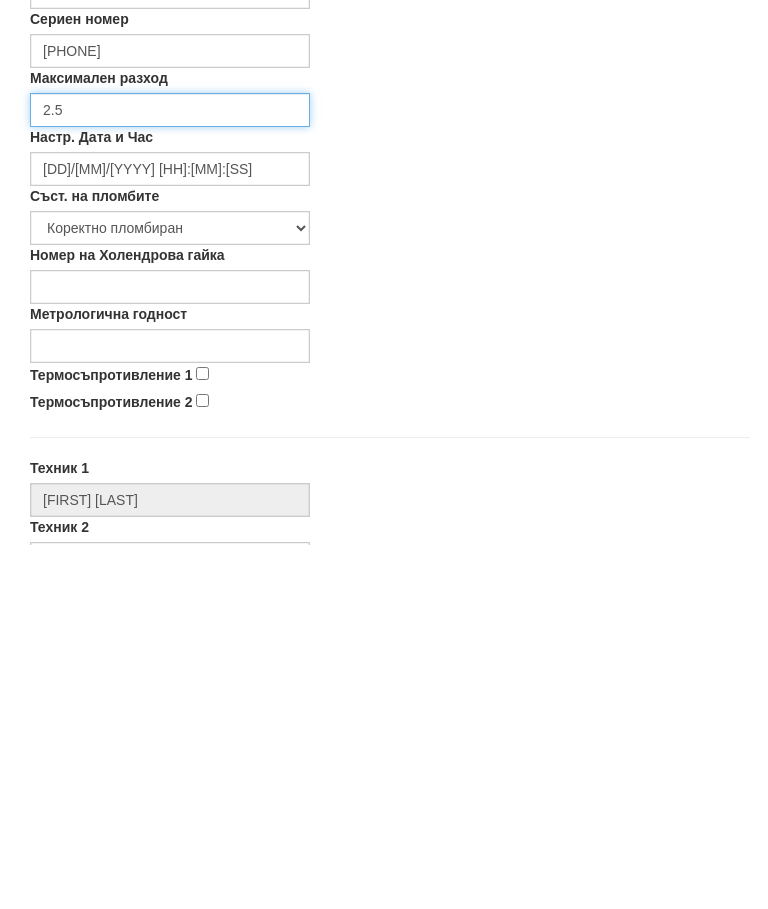 type on "2.5" 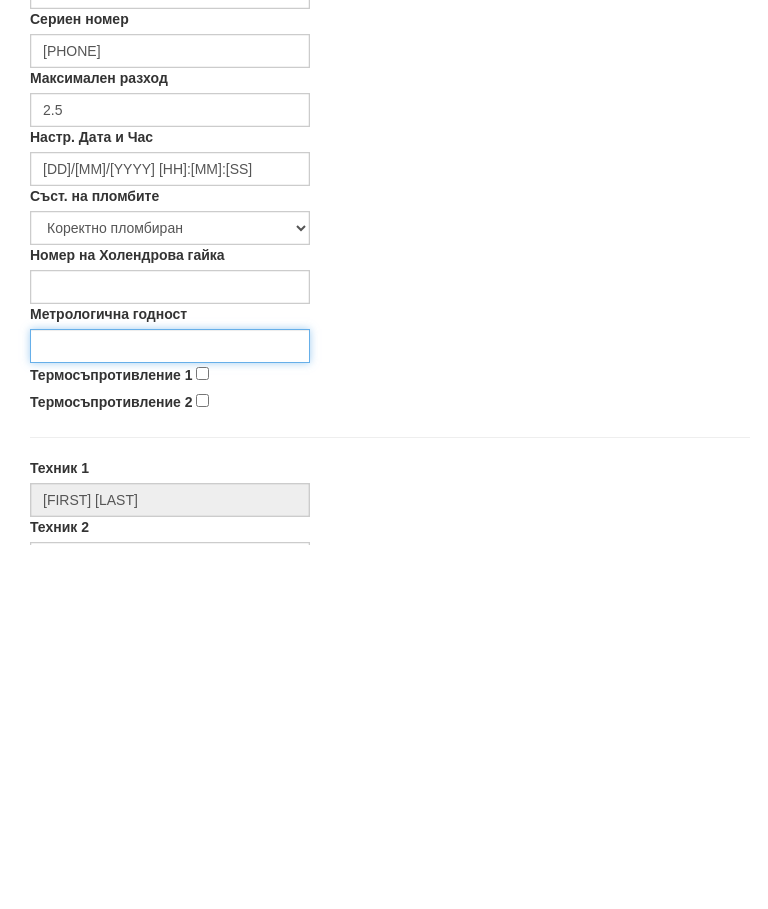 click on "Метрологична годност" at bounding box center (170, 710) 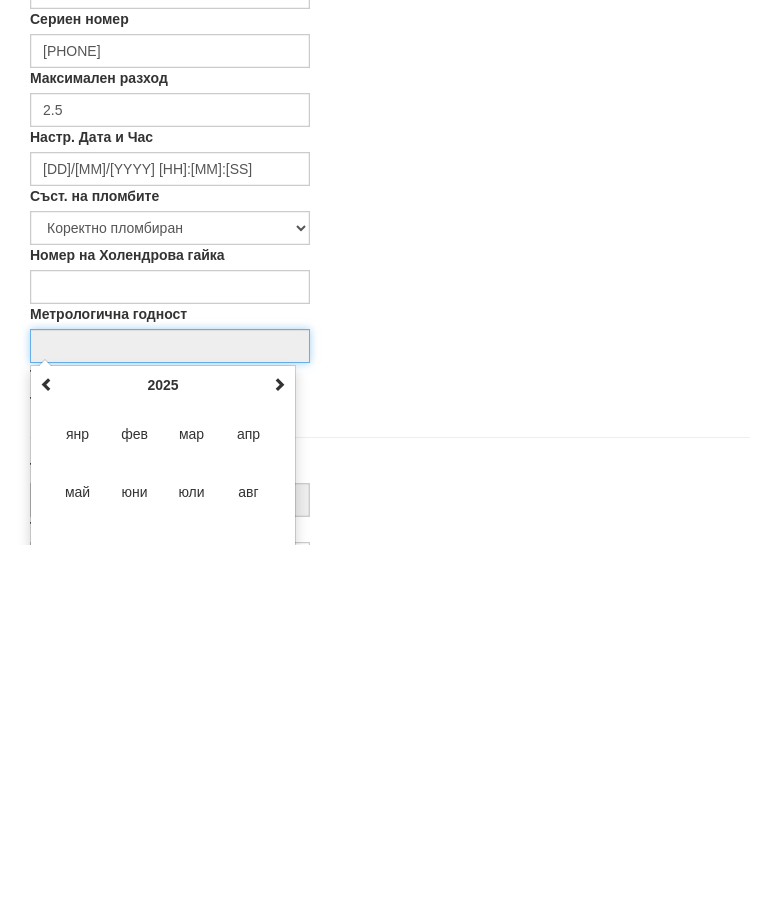 click at bounding box center (279, 748) 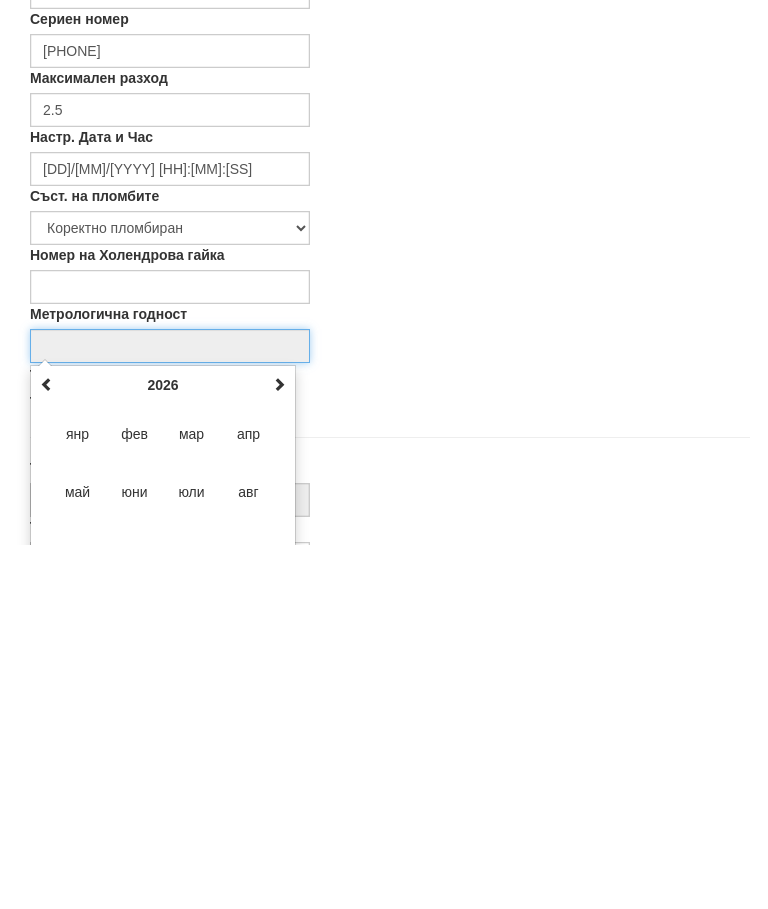click at bounding box center [279, 748] 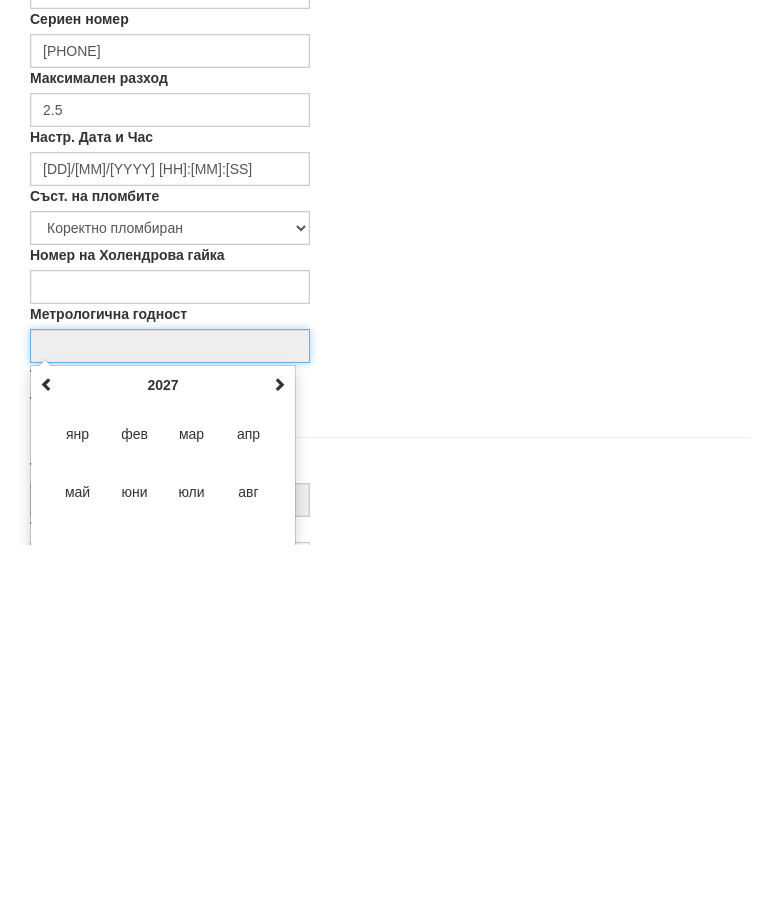 click at bounding box center (279, 748) 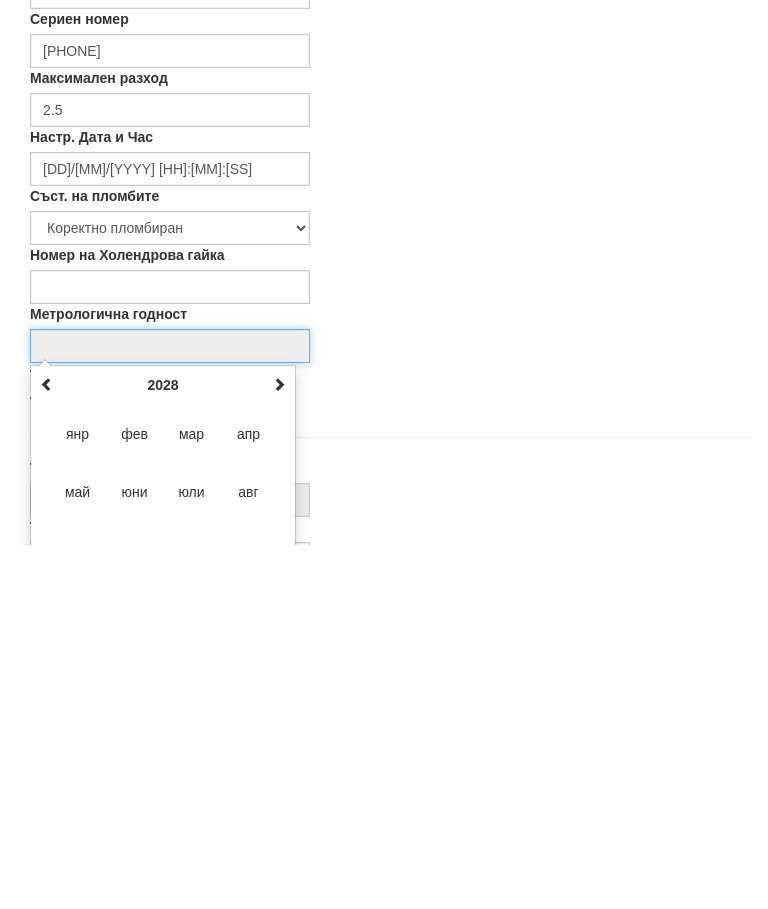 click at bounding box center (279, 748) 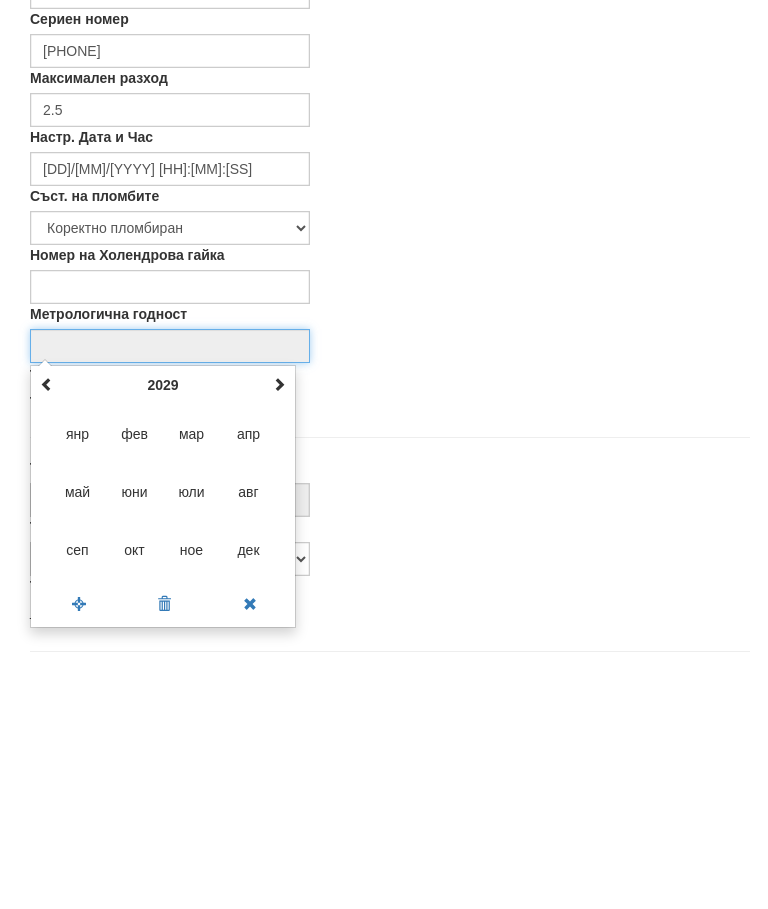 scroll, scrollTop: 386, scrollLeft: 0, axis: vertical 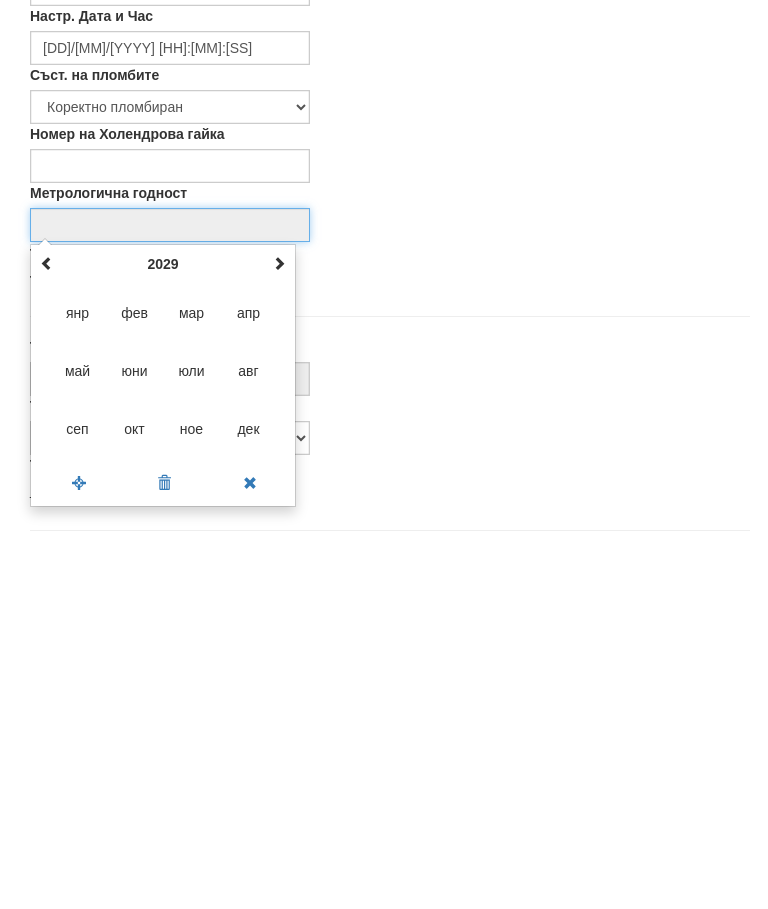 click on "дек" at bounding box center [249, 793] 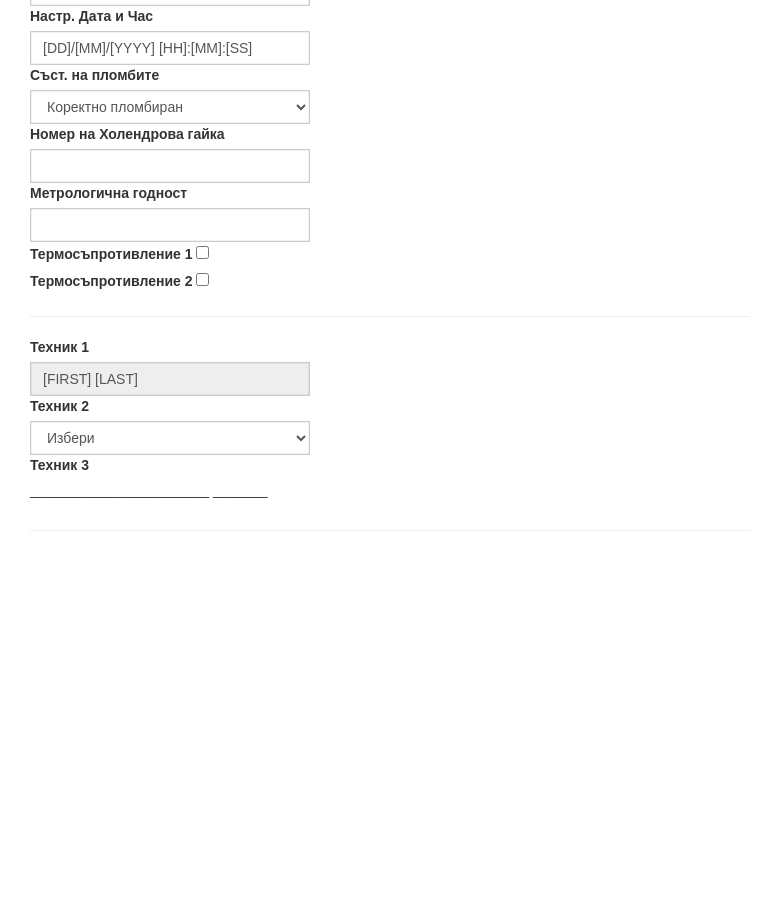 type on "12/2029" 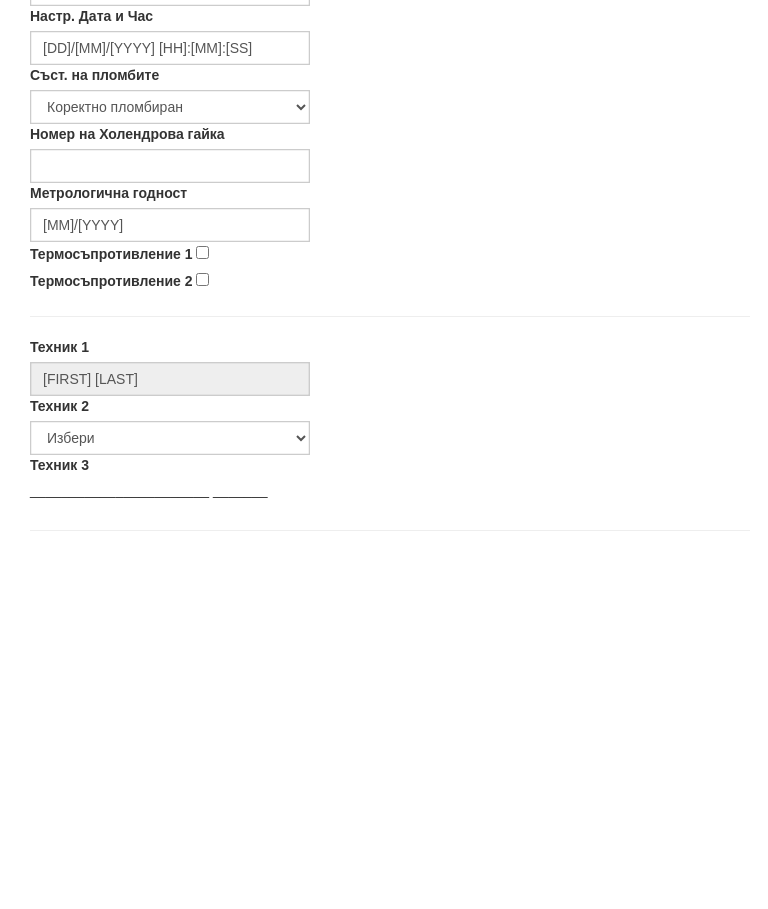 scroll, scrollTop: 750, scrollLeft: 0, axis: vertical 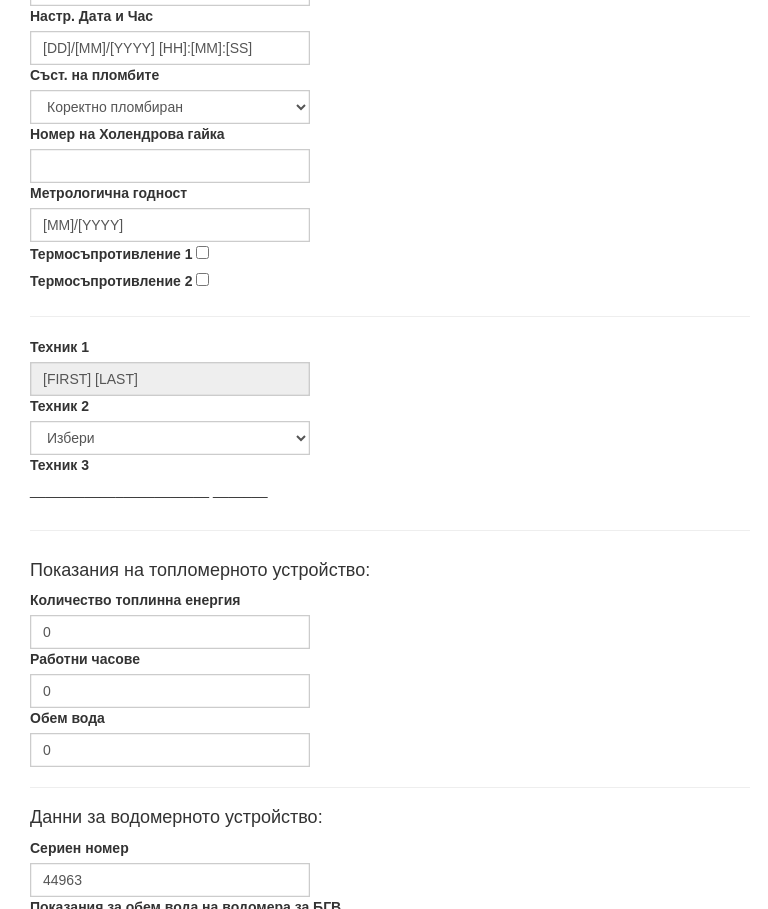 click on "Термосъпротивление 1" at bounding box center [202, 252] 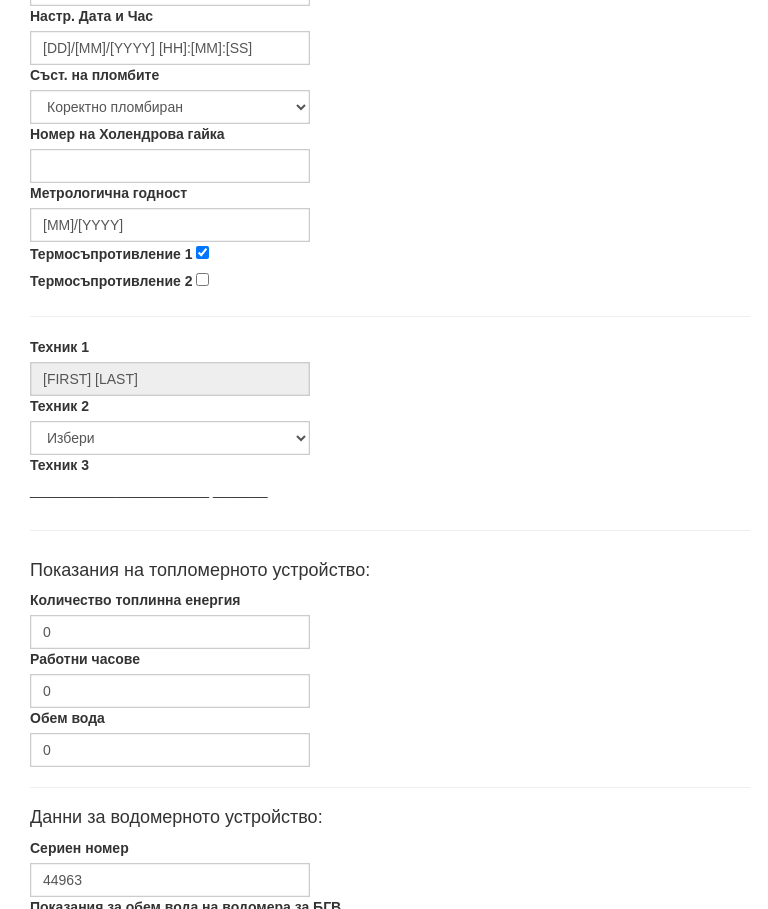 click on "Термосъпротивление 2" at bounding box center (202, 279) 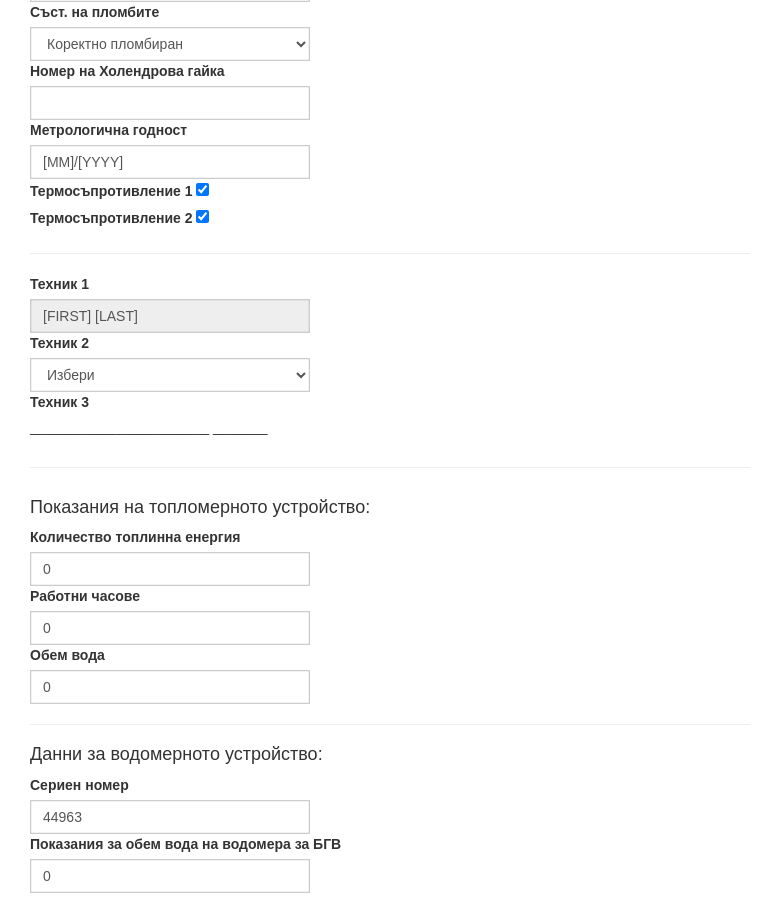 scroll, scrollTop: 839, scrollLeft: 0, axis: vertical 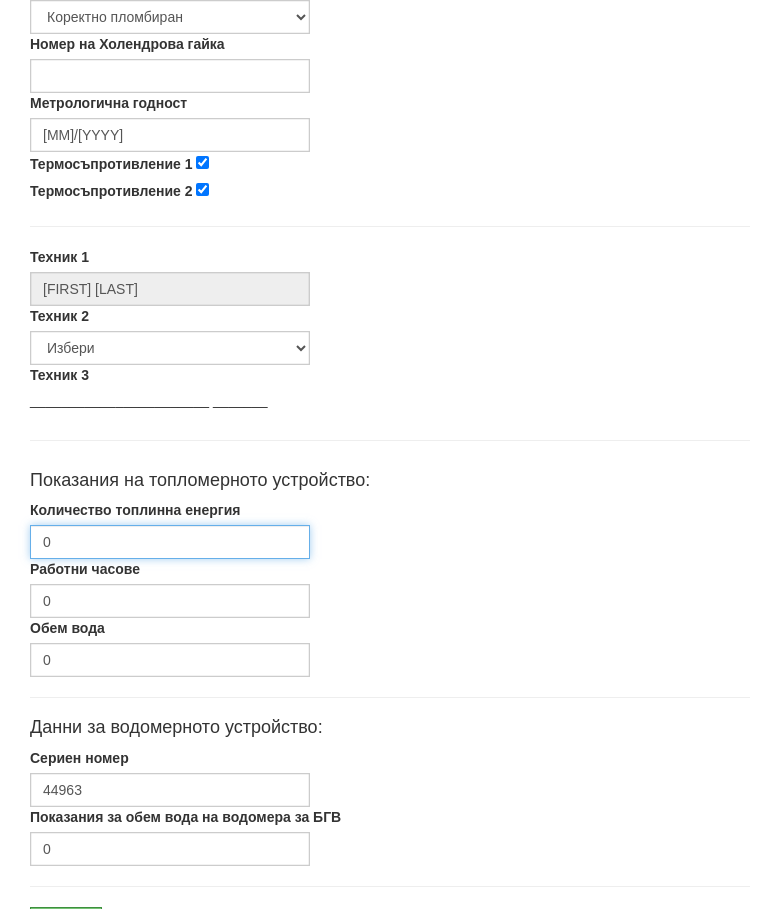 click on "0" at bounding box center (170, 543) 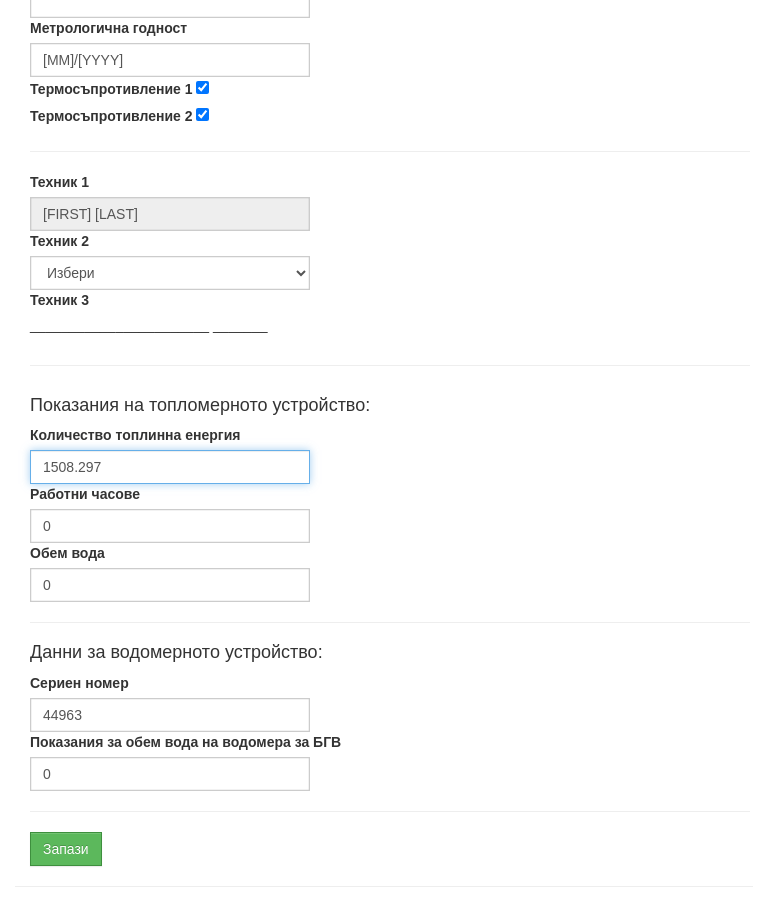 scroll, scrollTop: 948, scrollLeft: 0, axis: vertical 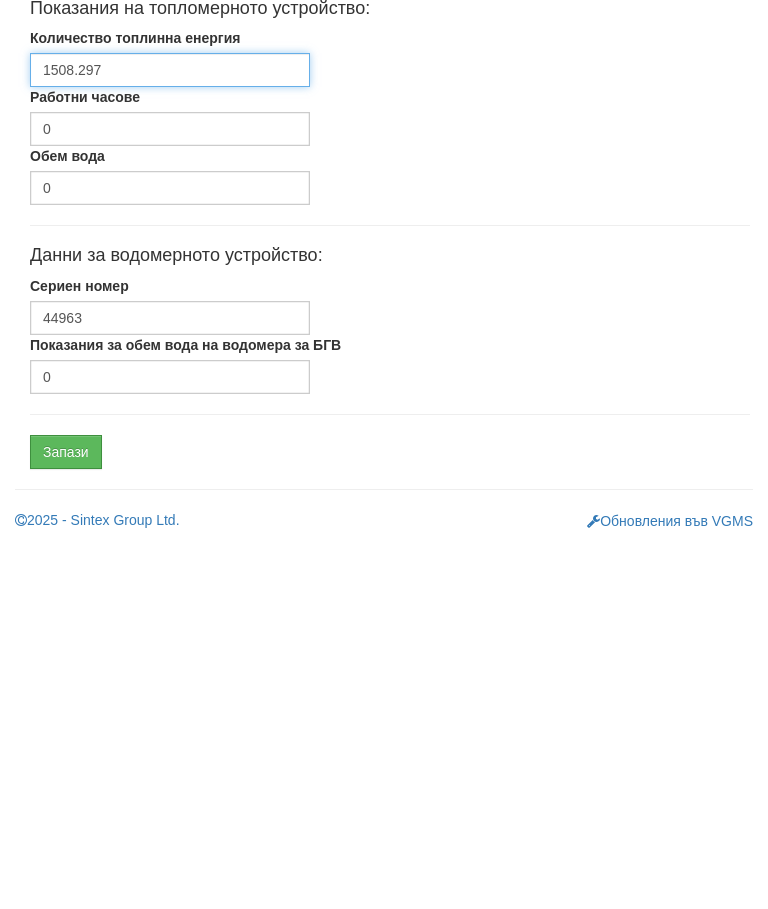 type on "1508.297" 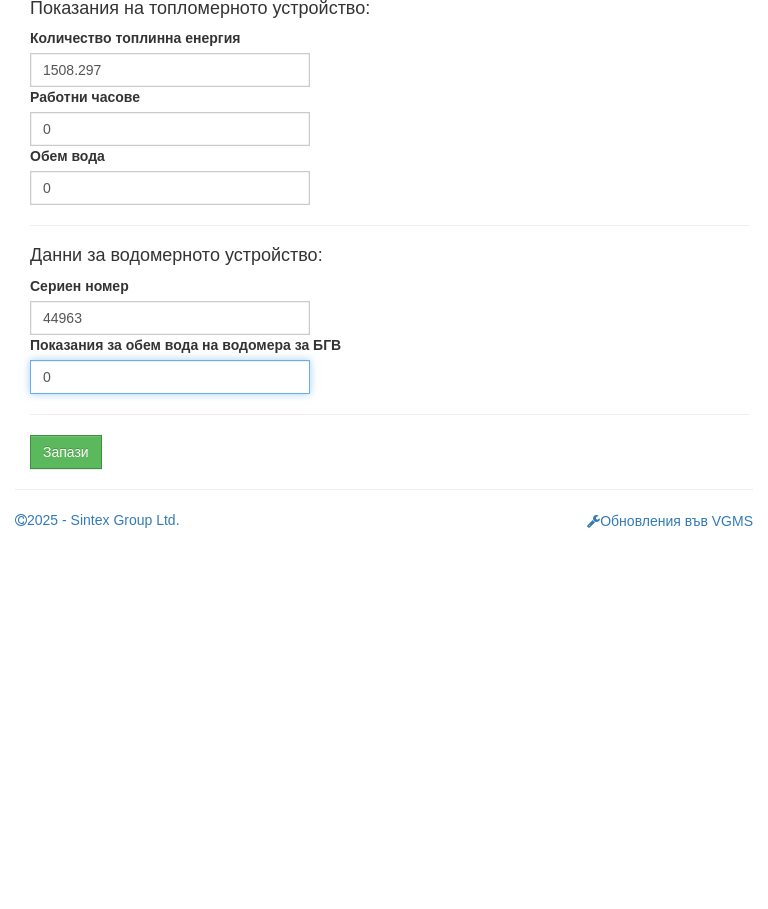 click on "0" at bounding box center [170, 741] 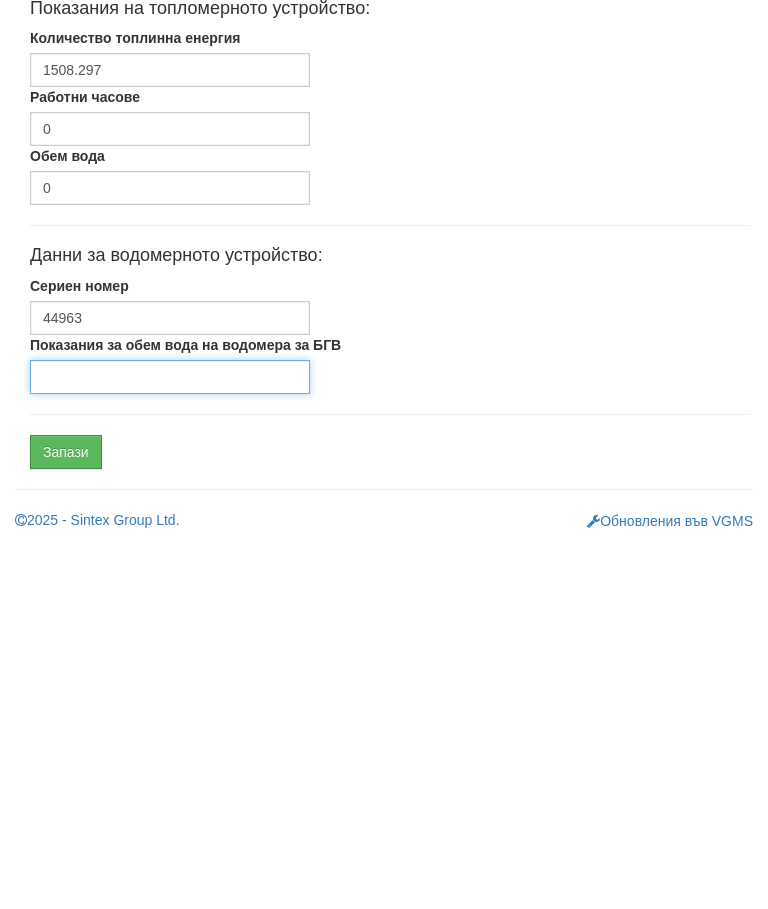 type on "0" 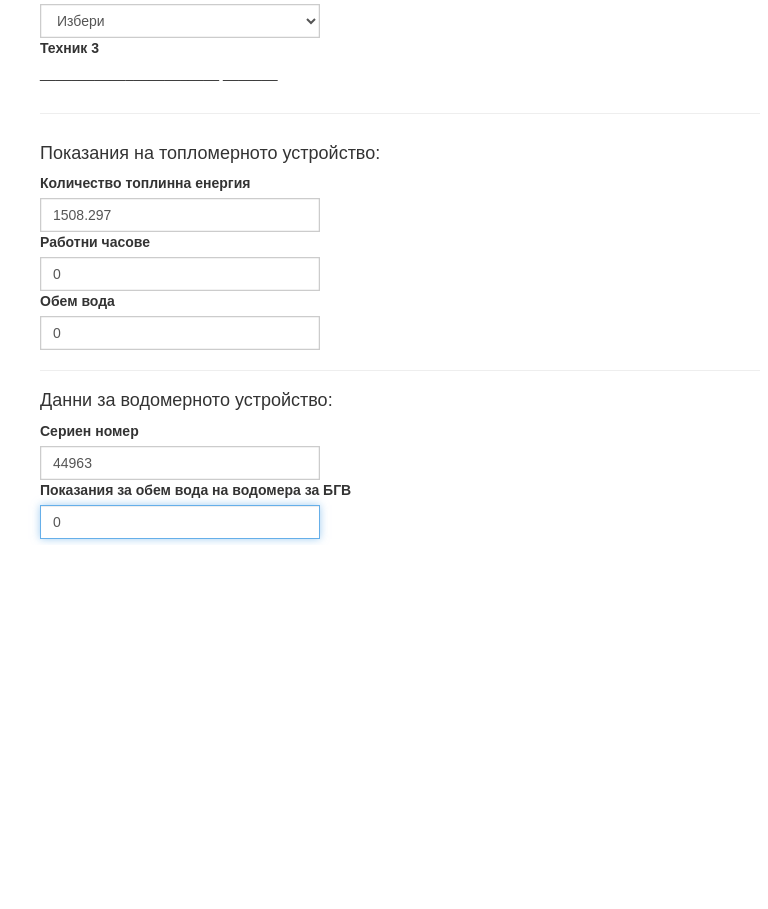 scroll, scrollTop: 948, scrollLeft: 0, axis: vertical 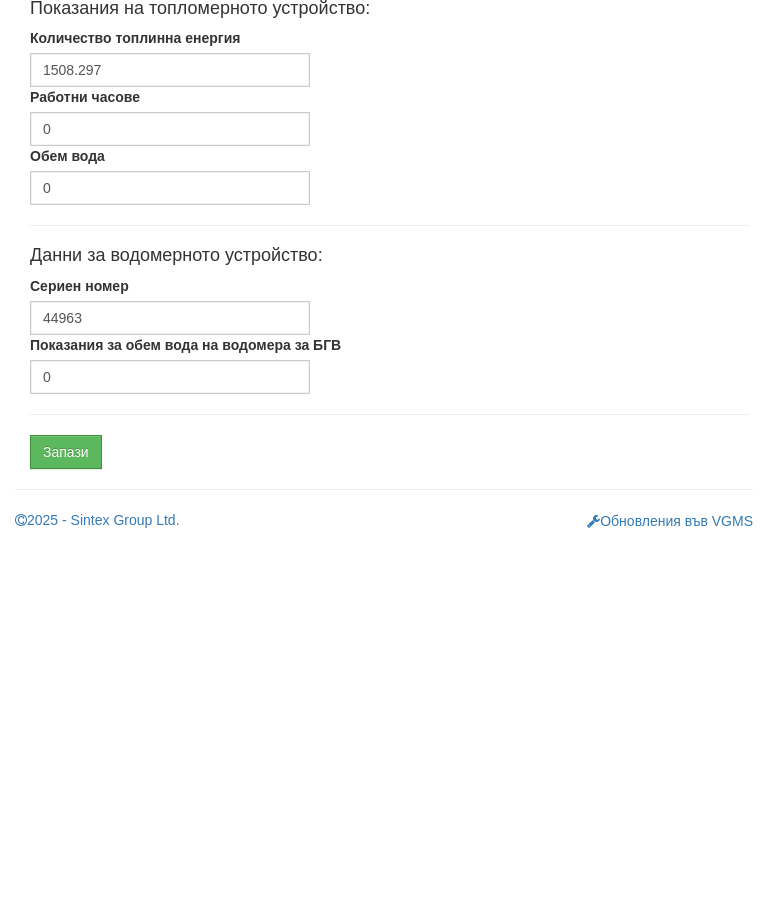 click on "Запази" at bounding box center (66, 816) 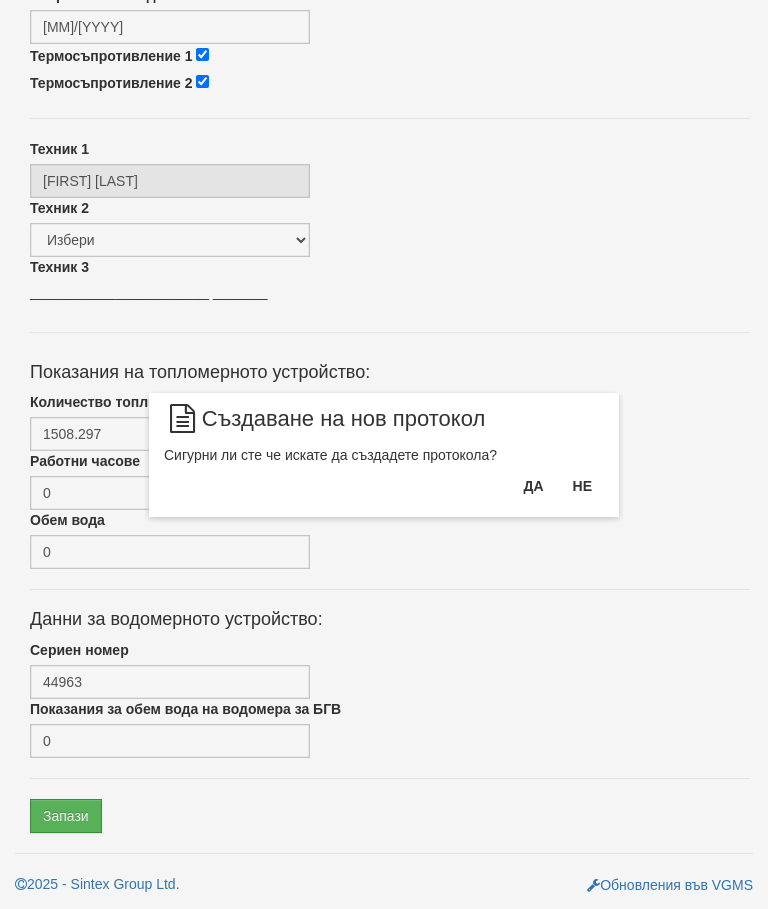 click on "Да" at bounding box center (533, 486) 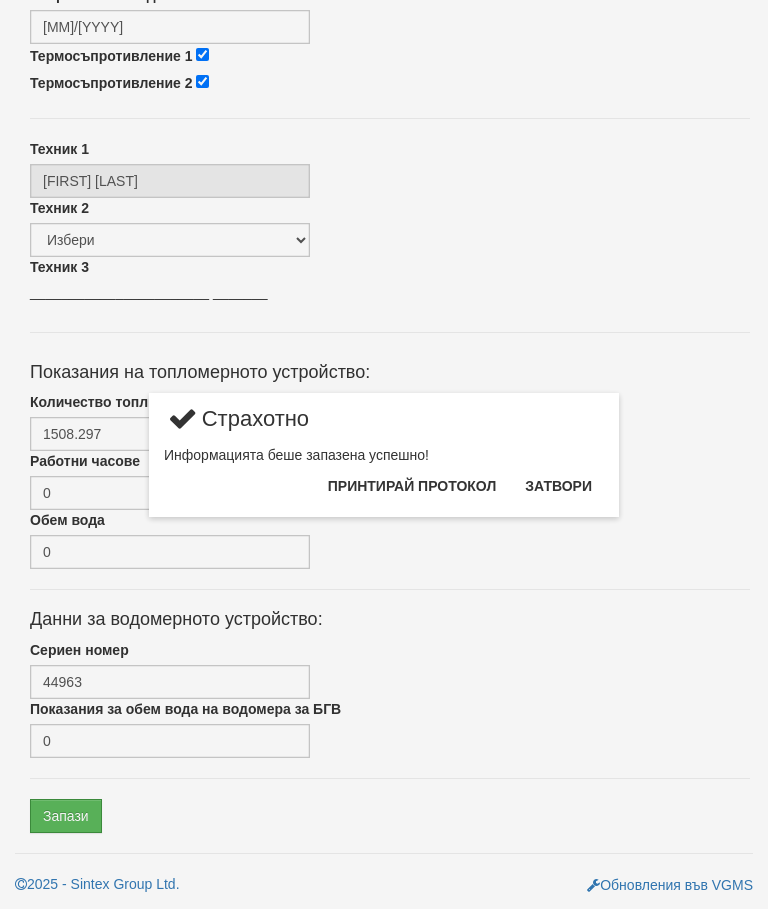 click on "Затвори" at bounding box center (558, 486) 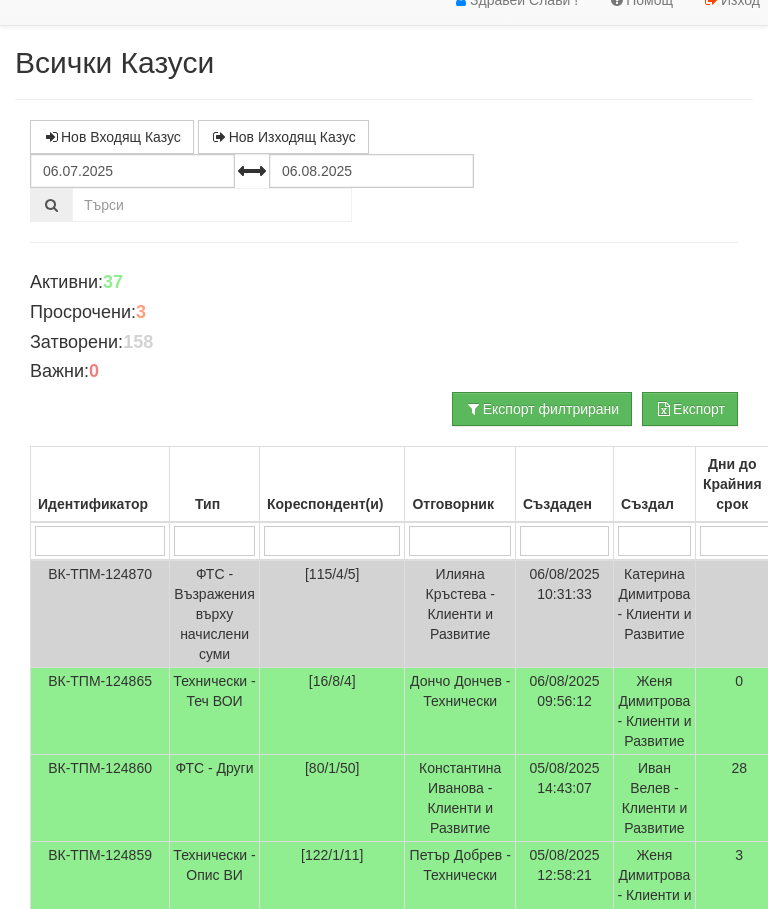 scroll, scrollTop: 0, scrollLeft: 0, axis: both 